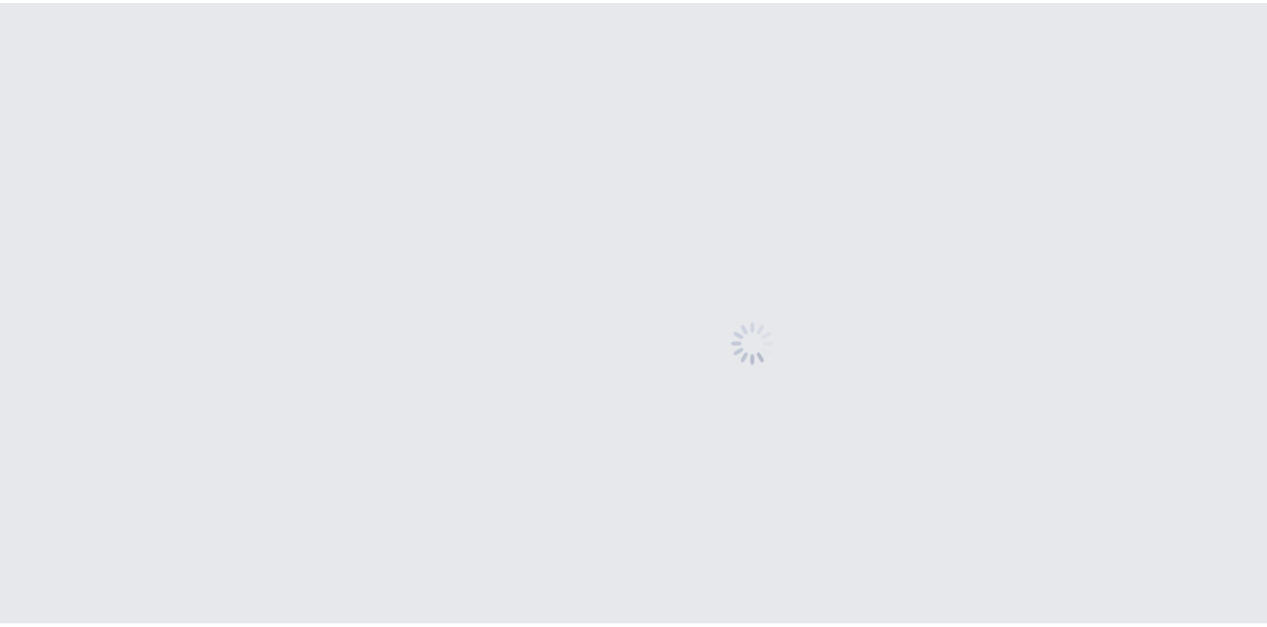 scroll, scrollTop: 0, scrollLeft: 0, axis: both 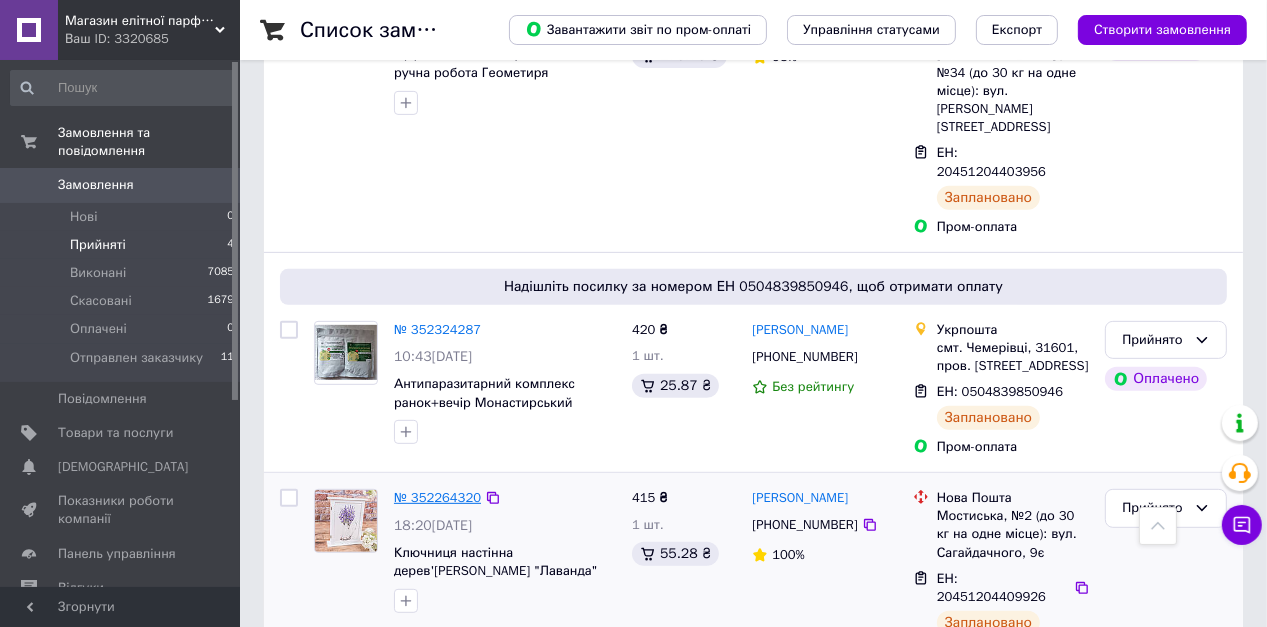 click on "№ 352264320" at bounding box center (437, 497) 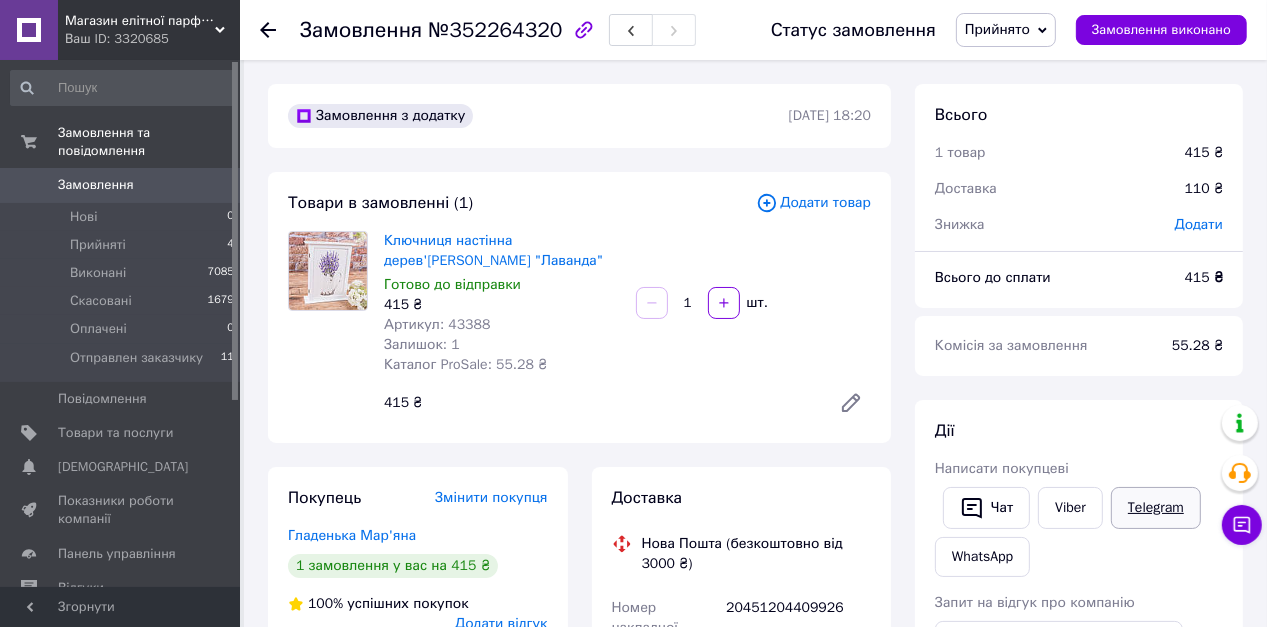 click on "Telegram" at bounding box center (1156, 508) 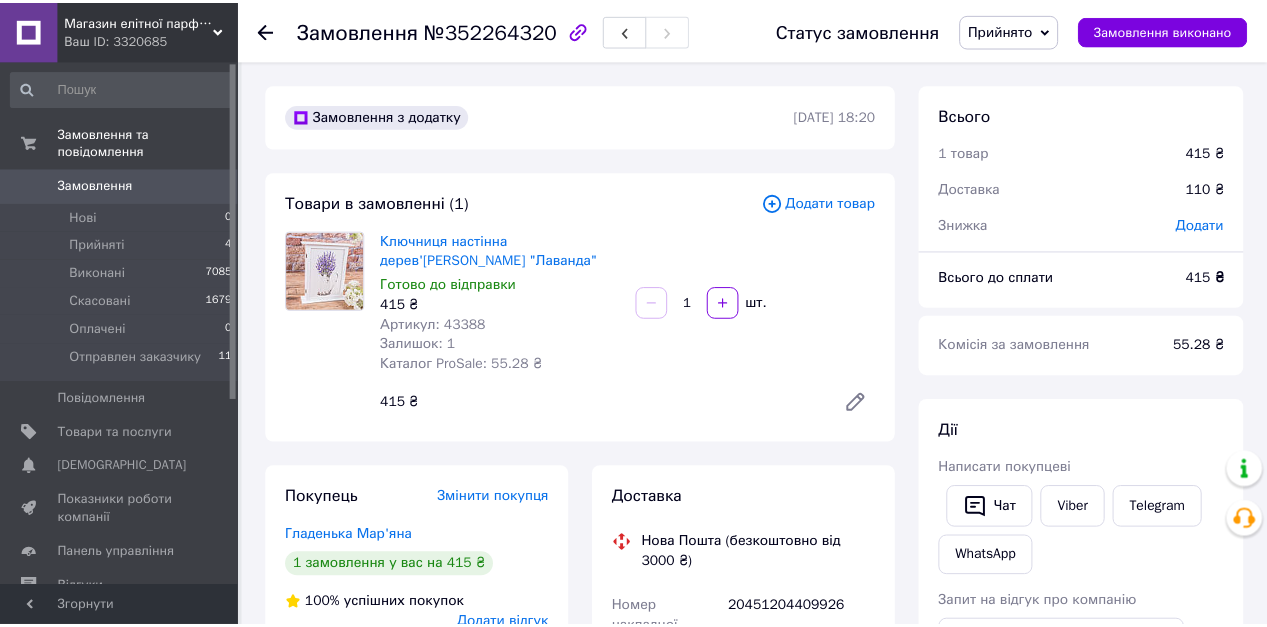 scroll, scrollTop: 0, scrollLeft: 0, axis: both 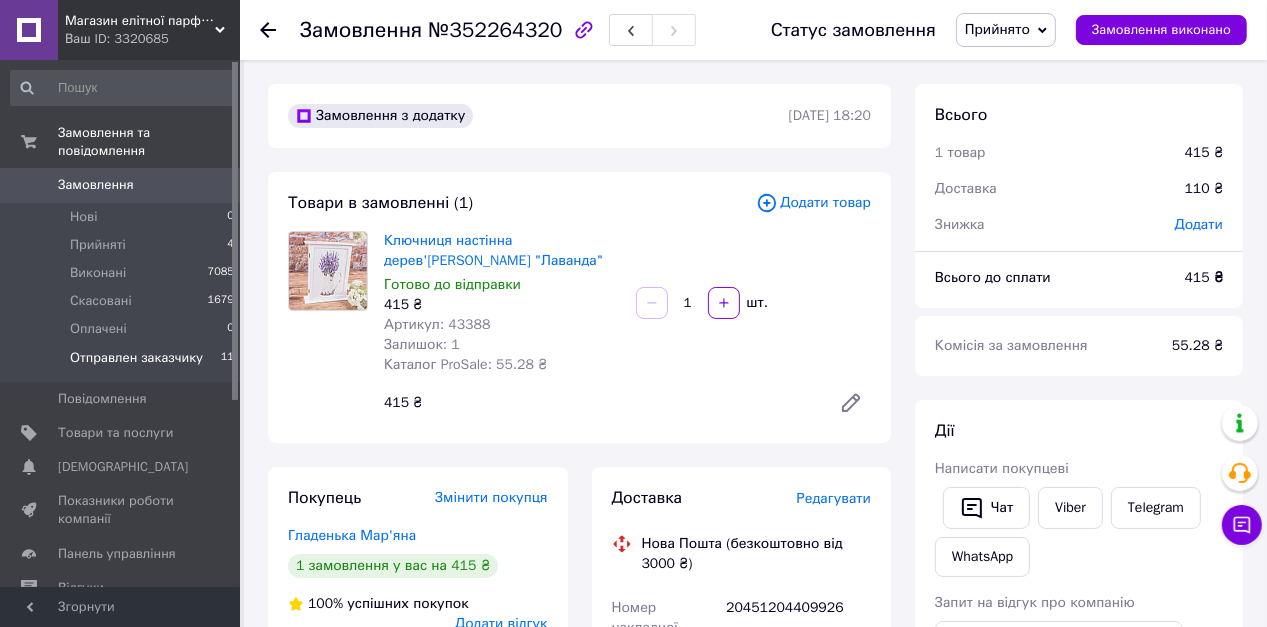 click on "Отправлен заказчику" at bounding box center (136, 358) 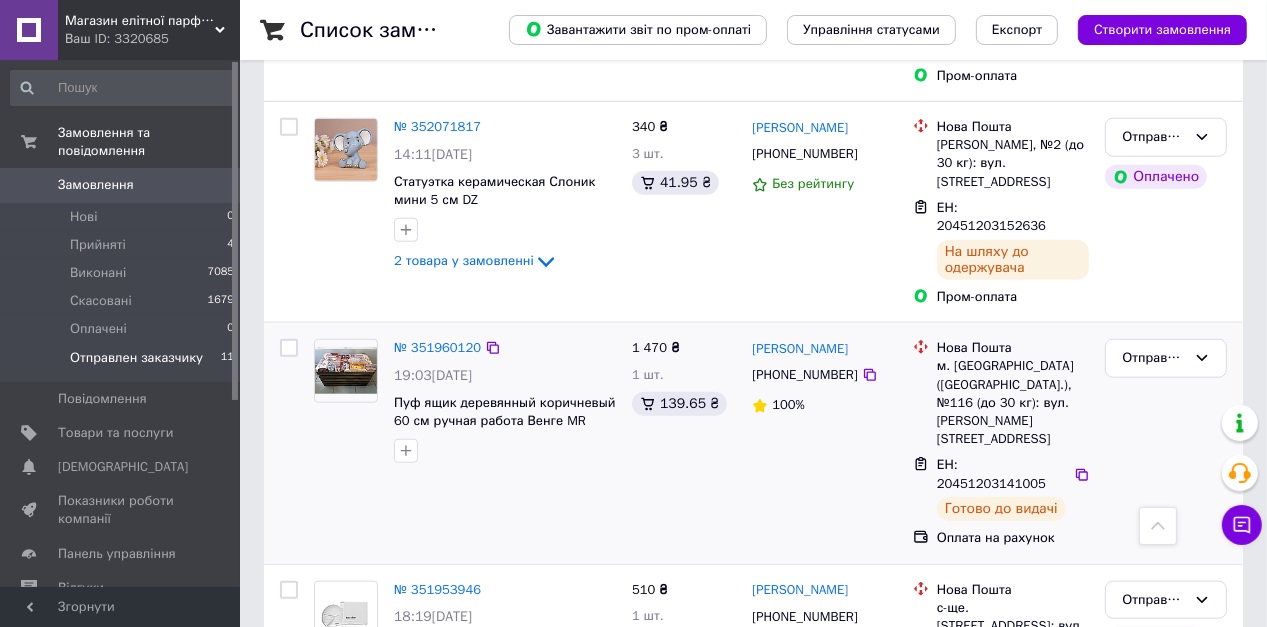 scroll, scrollTop: 1600, scrollLeft: 0, axis: vertical 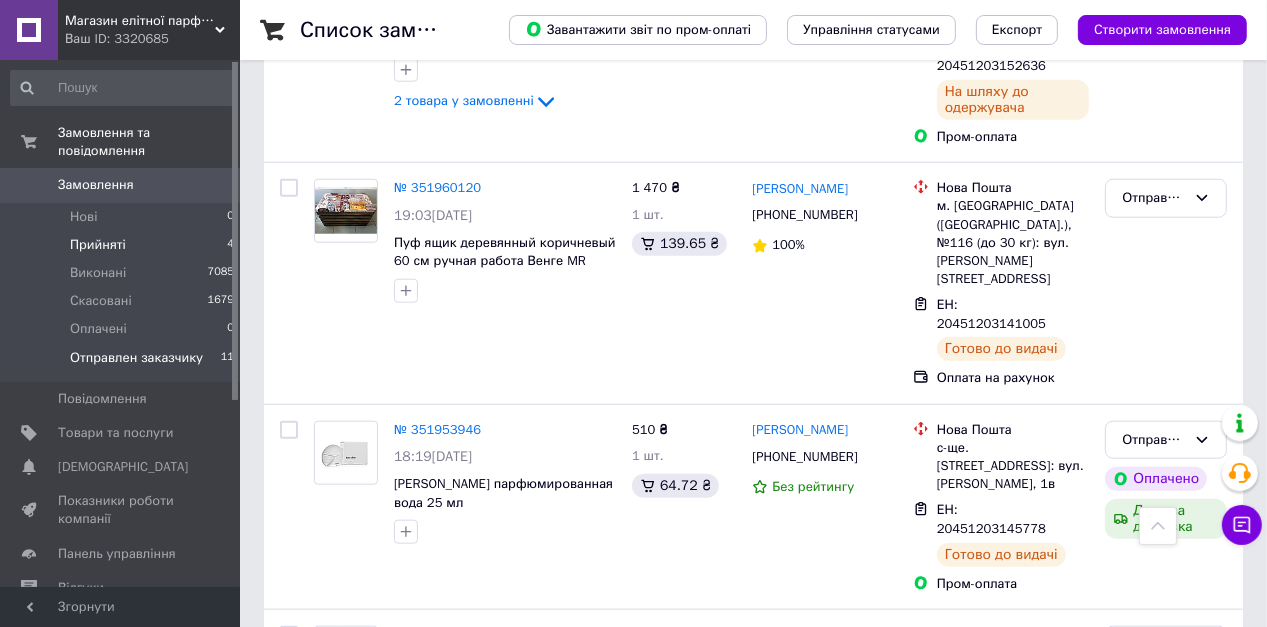 click on "Прийняті" at bounding box center [98, 245] 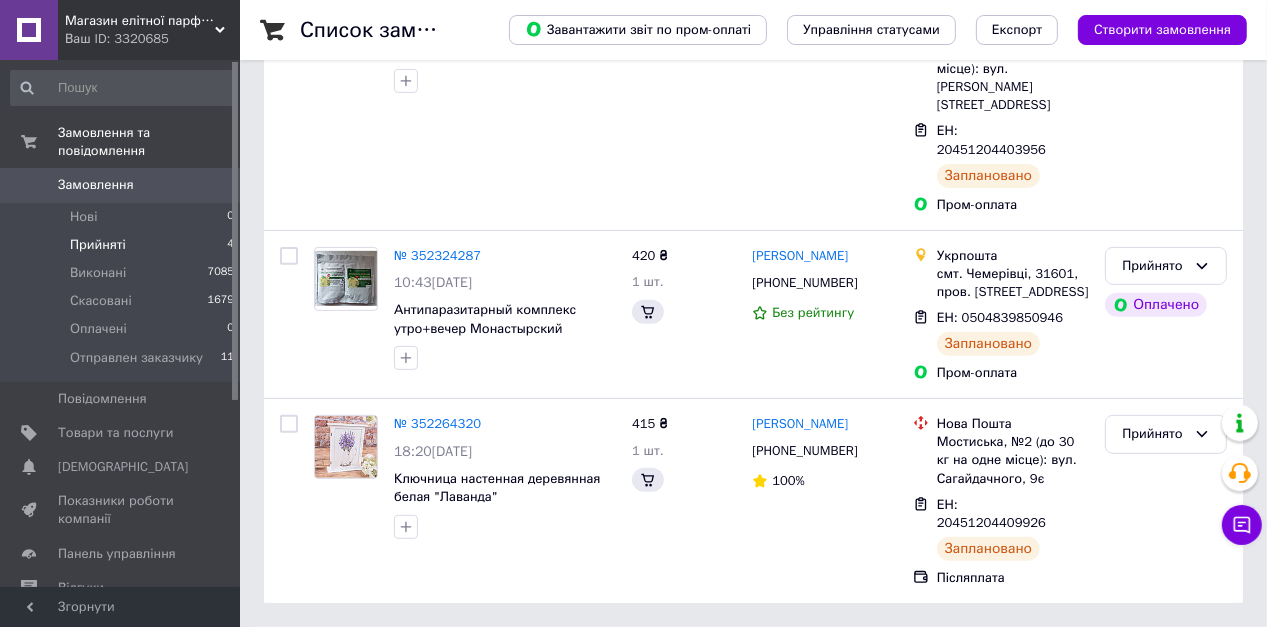 scroll, scrollTop: 0, scrollLeft: 0, axis: both 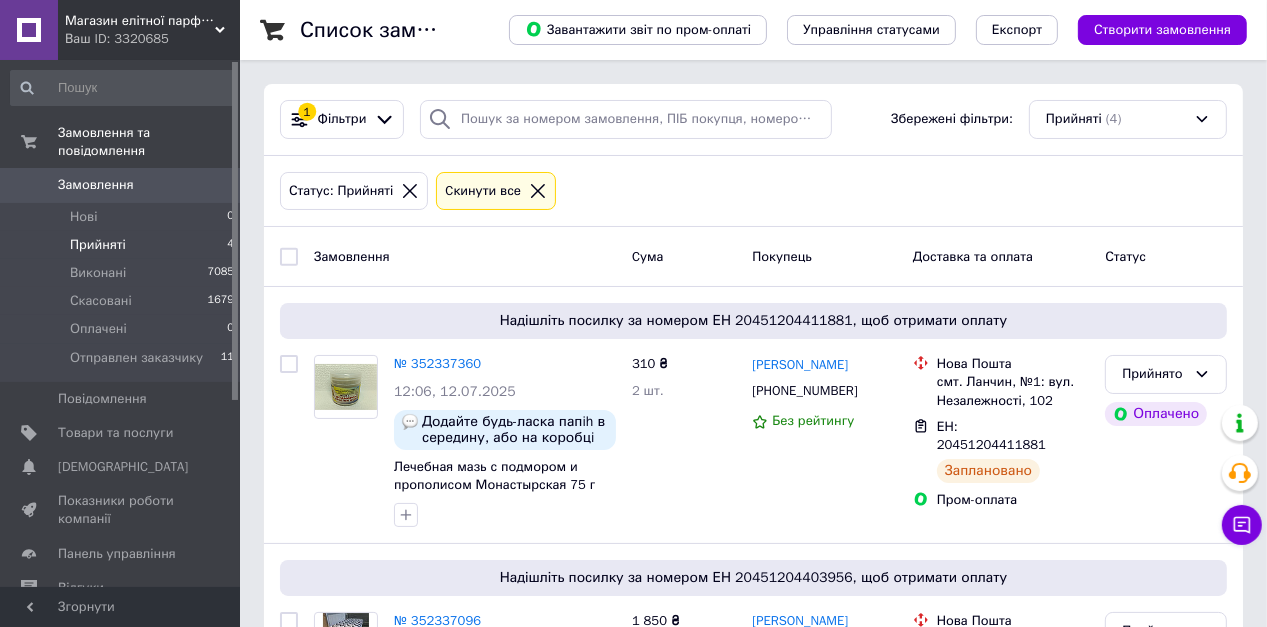 click on "Замовлення" at bounding box center (121, 185) 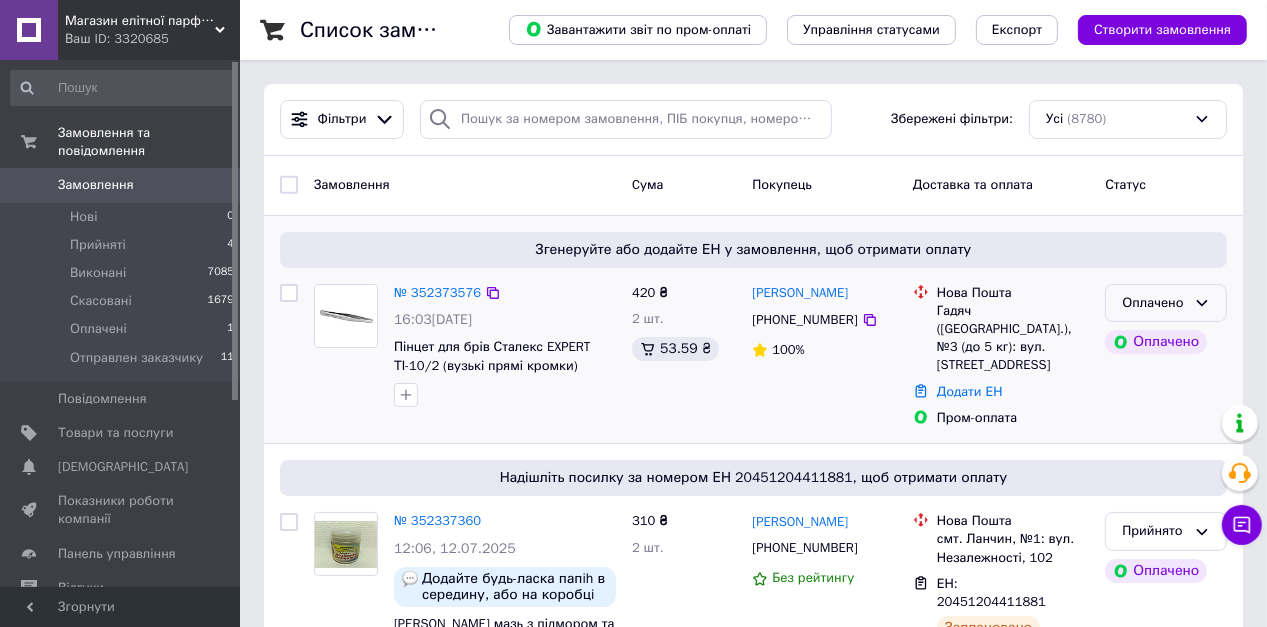 click on "Оплачено" at bounding box center (1154, 303) 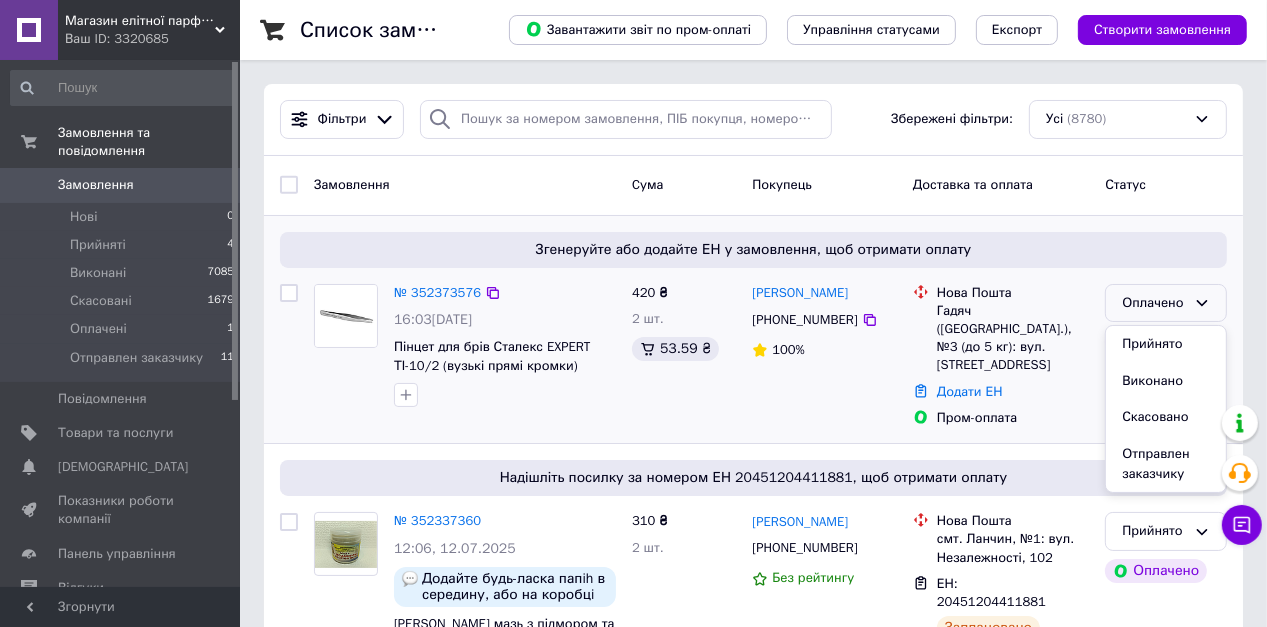 click on "Прийнято" at bounding box center [1166, 344] 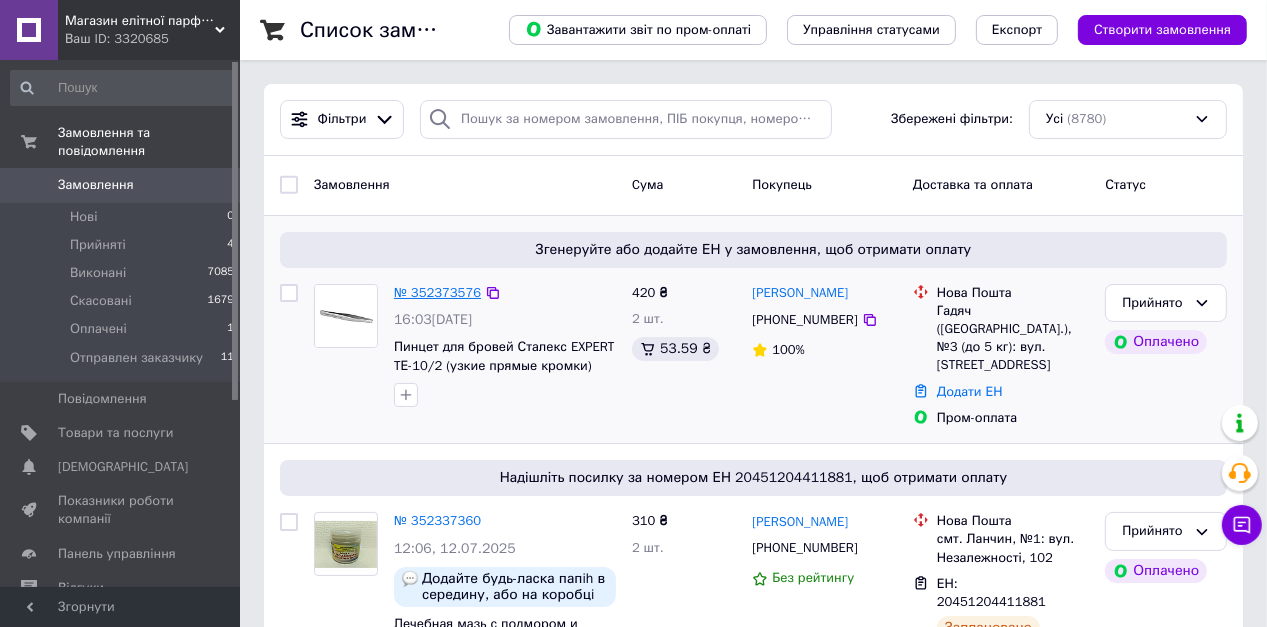 click on "№ 352373576" at bounding box center (437, 292) 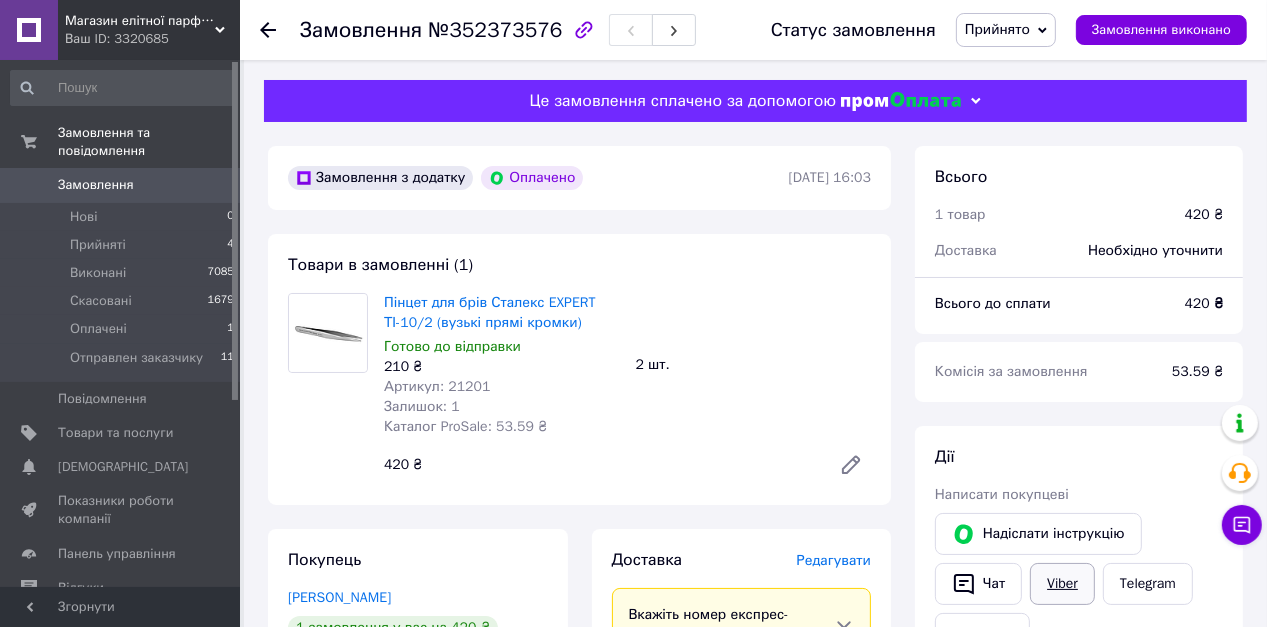 click on "Viber" at bounding box center [1062, 584] 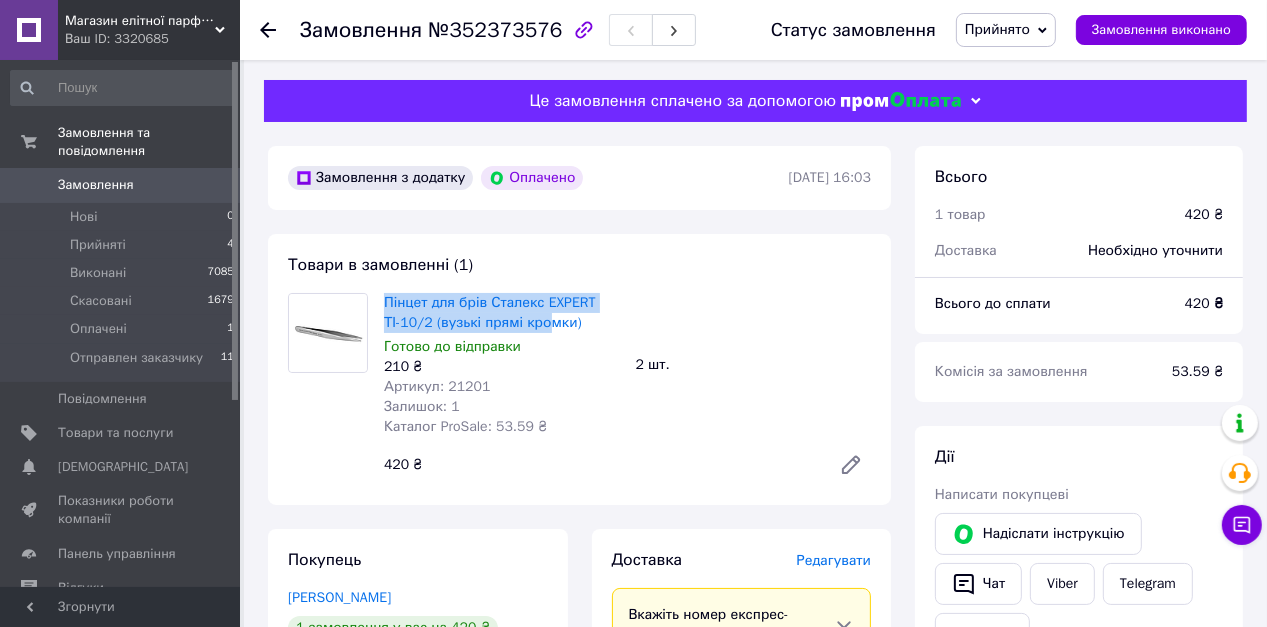 drag, startPoint x: 384, startPoint y: 296, endPoint x: 596, endPoint y: 332, distance: 215.03488 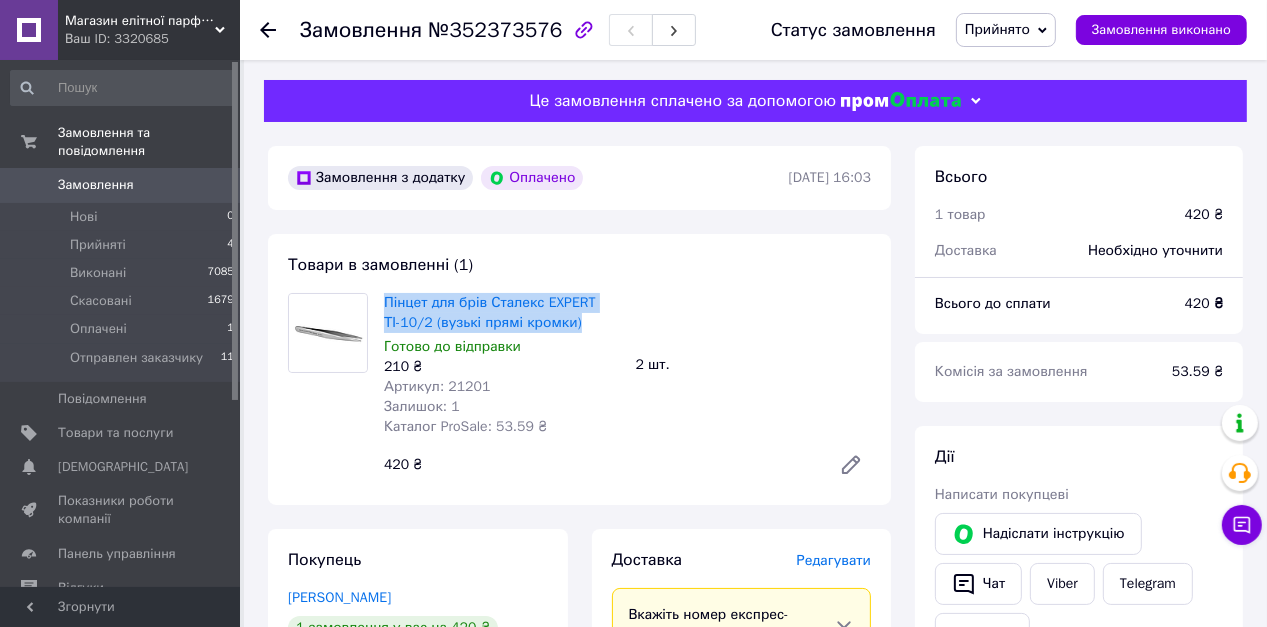 copy on "Пінцет для брів Сталекс EXPERT ТІ-10/2 (вузькі прямі кромки)" 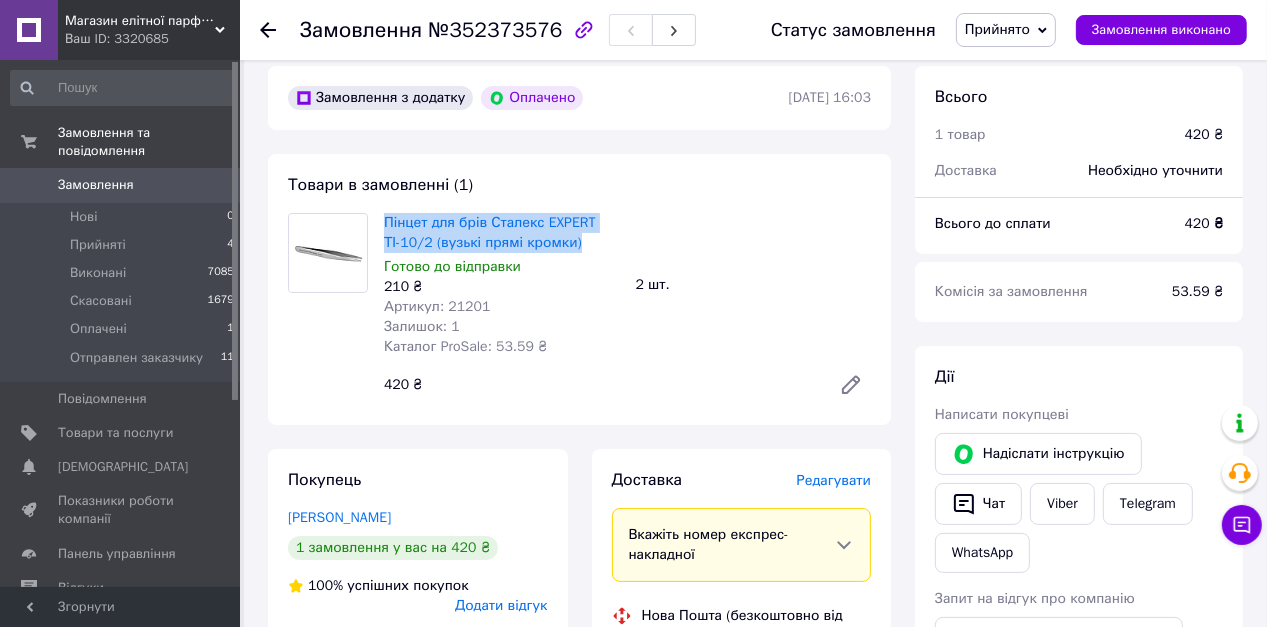 scroll, scrollTop: 320, scrollLeft: 0, axis: vertical 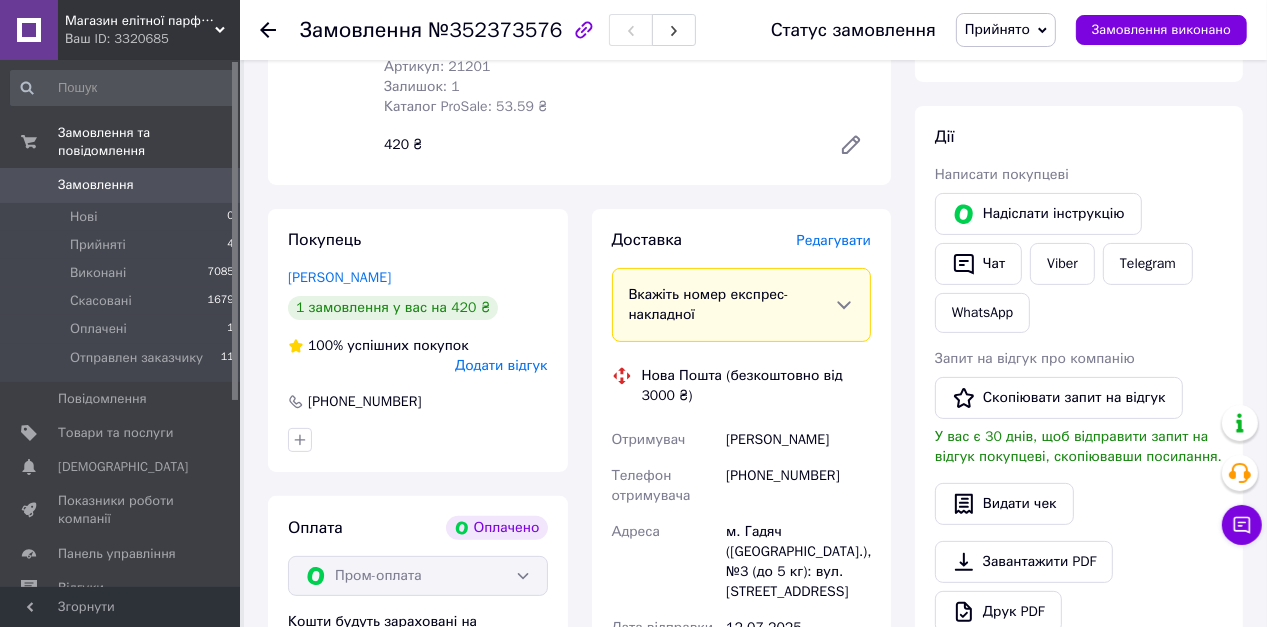 click on "Клочан Виктор" at bounding box center (798, 440) 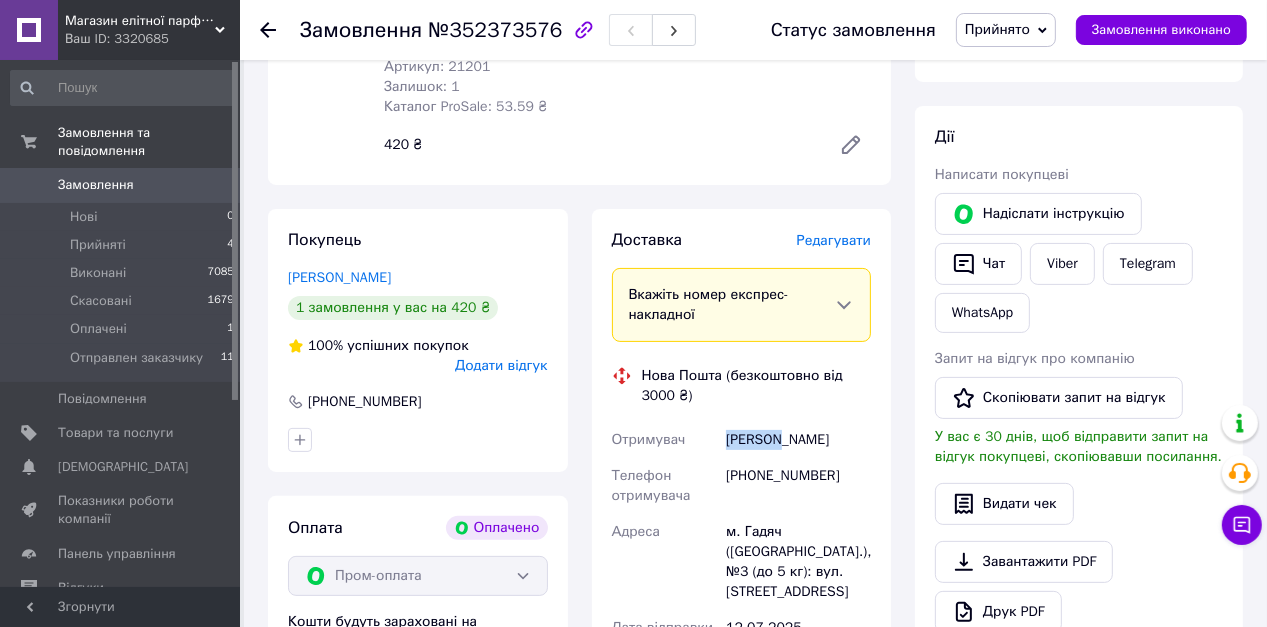 click on "Клочан Виктор" at bounding box center [798, 440] 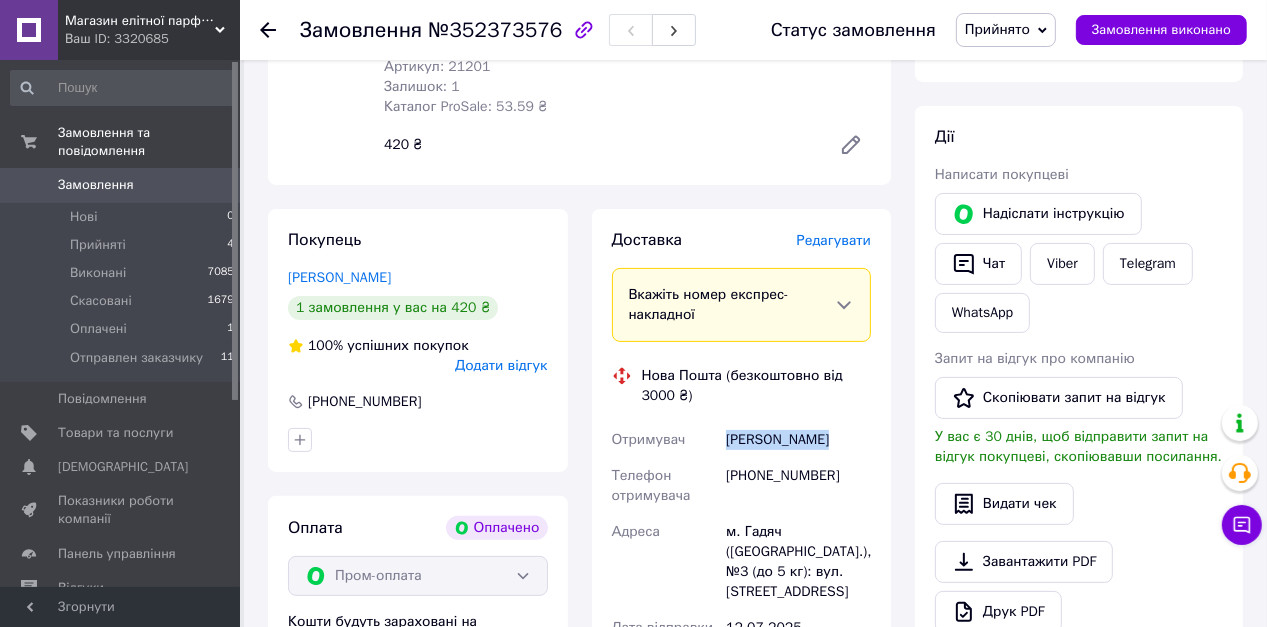 click on "Клочан Виктор" at bounding box center [798, 440] 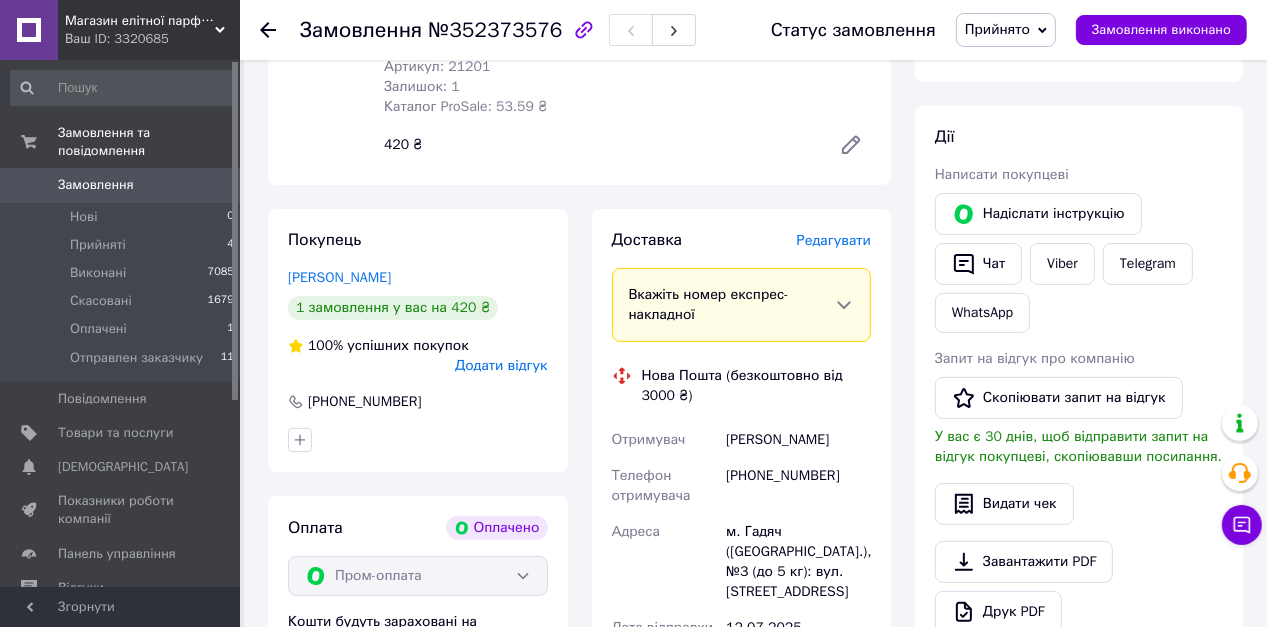 click on "м. Гадяч (Полтавська обл.), №3 (до 5 кг): вул. Гетьманська, 2" at bounding box center [798, 562] 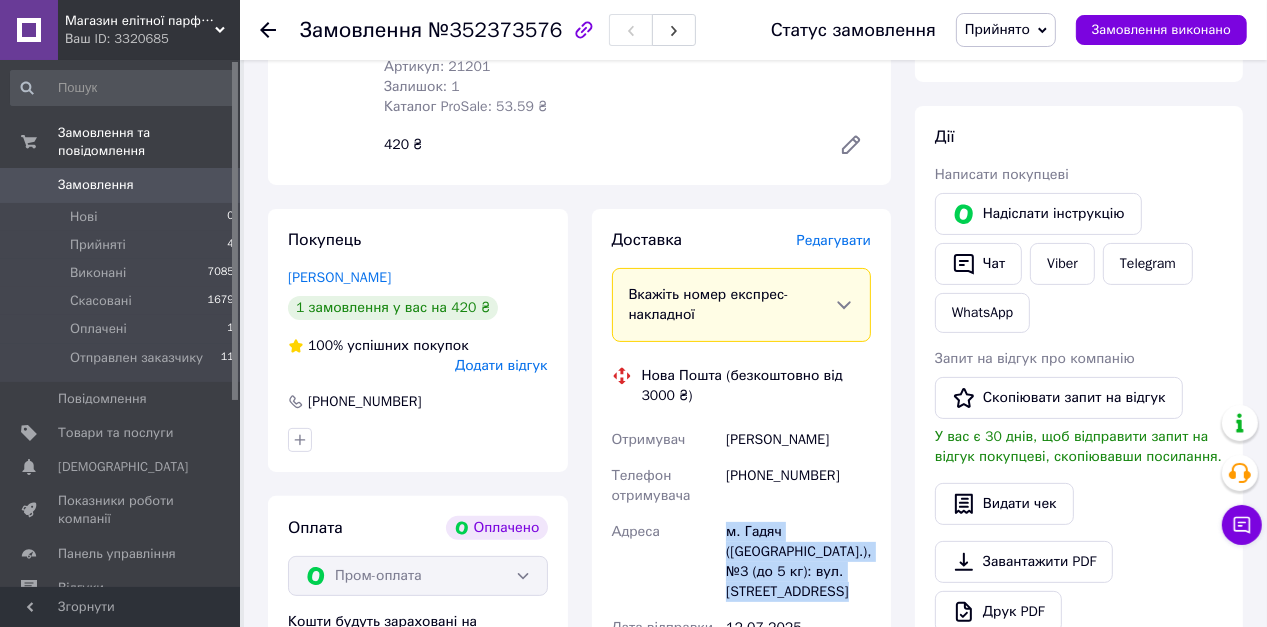 click on "м. Гадяч (Полтавська обл.), №3 (до 5 кг): вул. Гетьманська, 2" at bounding box center (798, 562) 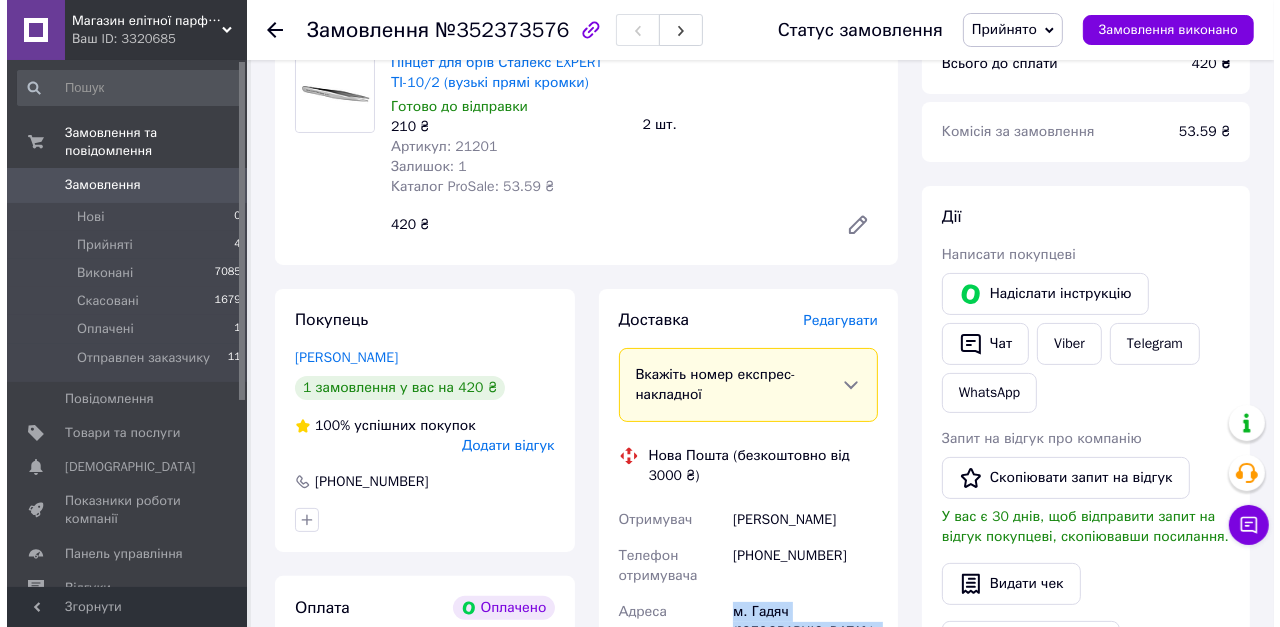scroll, scrollTop: 0, scrollLeft: 0, axis: both 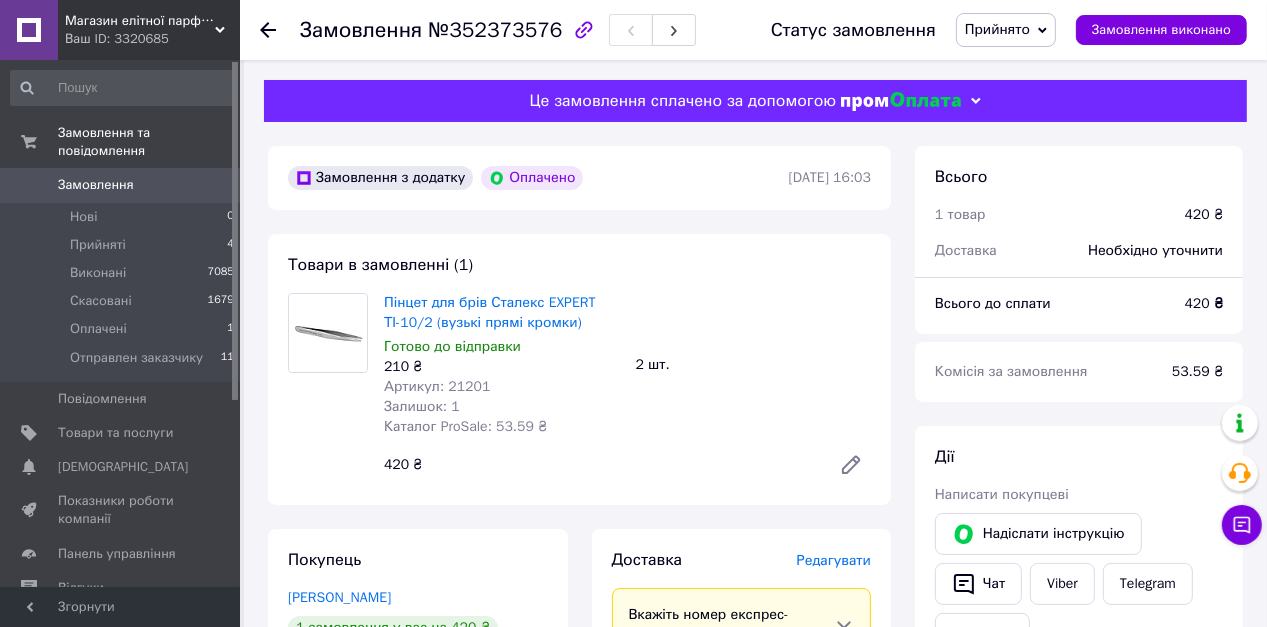 click on "Доставка Редагувати Вкажіть номер експрес-накладної Обов'язково введіть номер експрес-накладної,
якщо створювали її не на цій сторінці. У разі,
якщо номер ЕН не буде доданий, ми не зможемо
виплатити гроші за замовлення Мобільний номер покупця (із замовлення) повинен відповідати номеру отримувача за накладною Нова Пошта (безкоштовно від 3000 ₴) Отримувач Клочан Виктор Телефон отримувача +380667263398 Адреса м. Гадяч (Полтавська обл.), №3 (до 5 кг): вул. Гетьманська, 2 Дата відправки 12.07.2025 Платник Отримувач Оціночна вартість 420 ₴ Передати номер або Згенерувати ЕН" at bounding box center (742, 900) 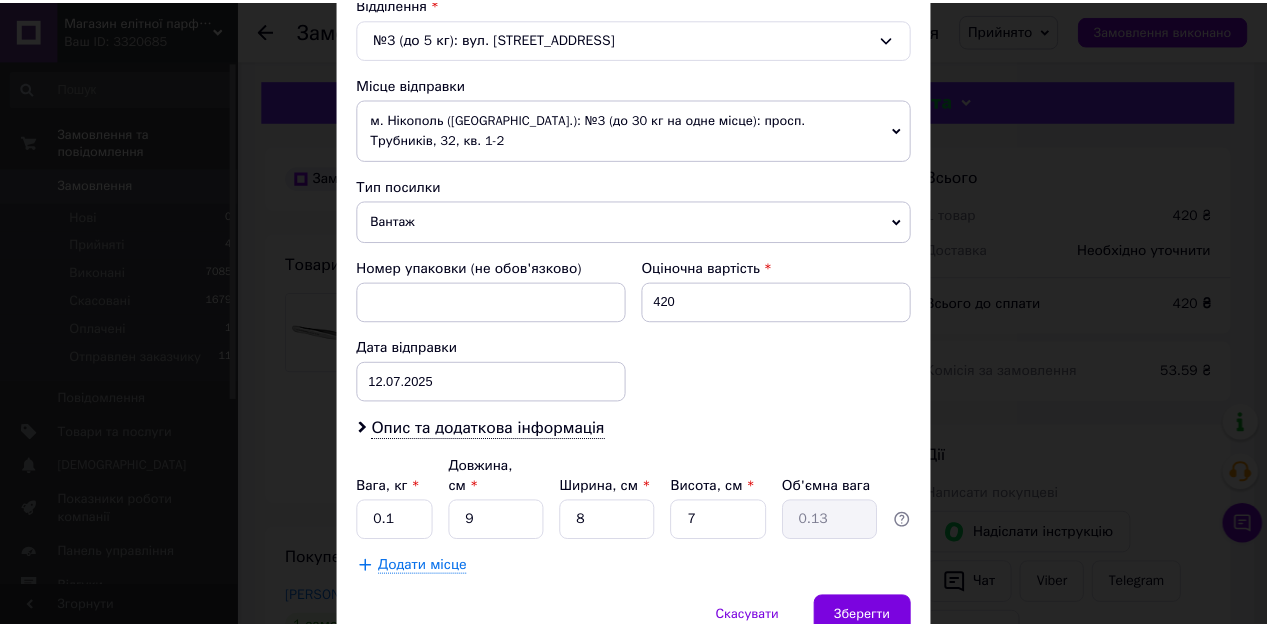 scroll, scrollTop: 715, scrollLeft: 0, axis: vertical 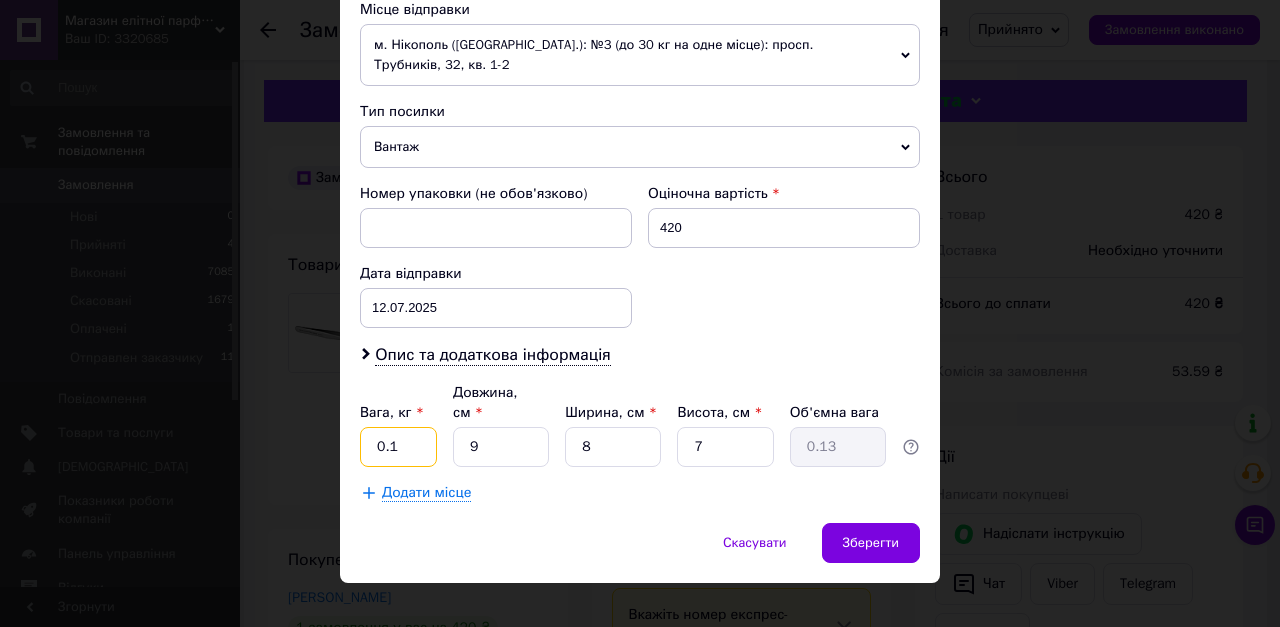click on "0.1" at bounding box center [398, 447] 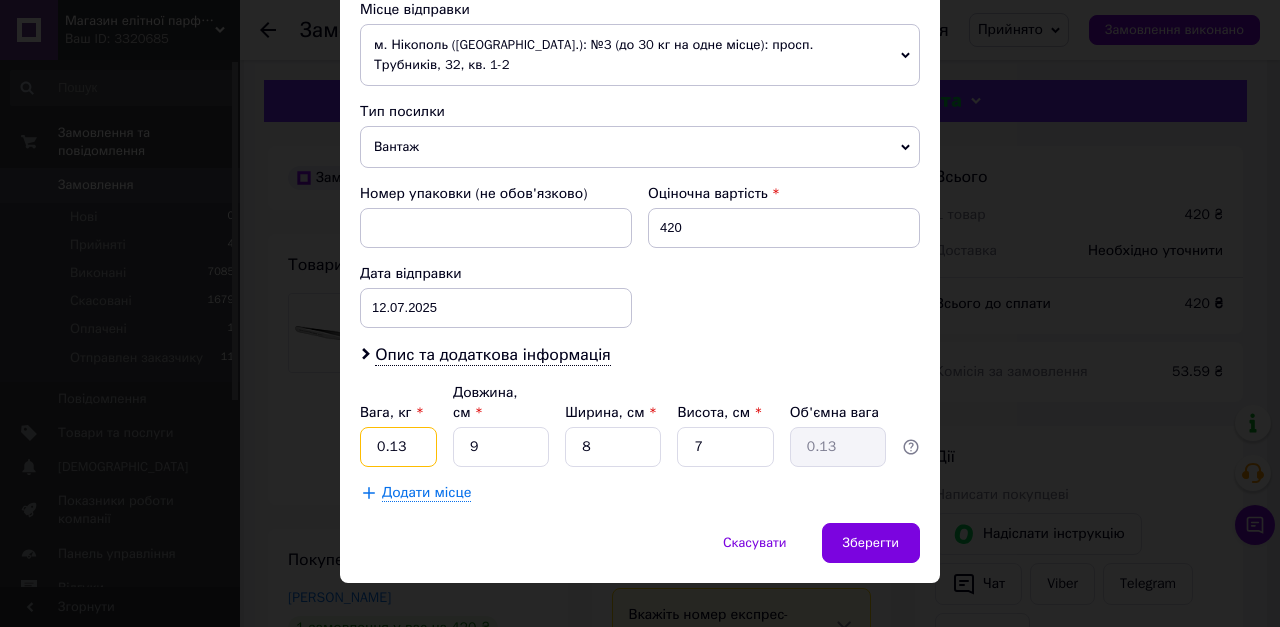 type on "0.13" 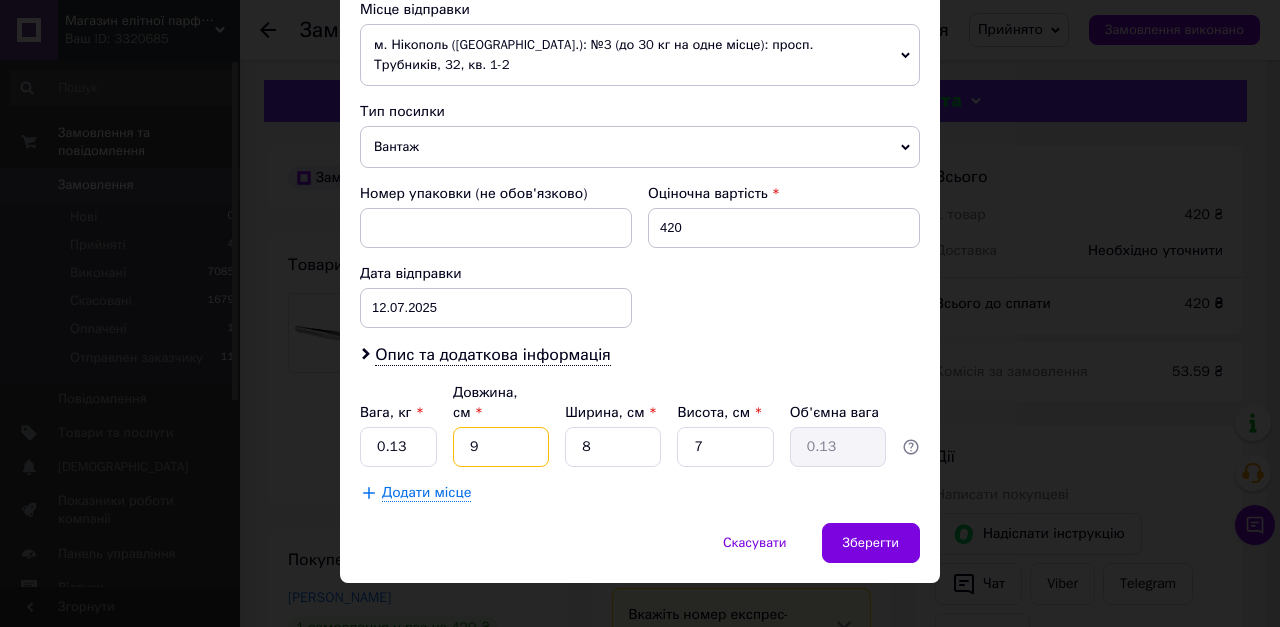 click on "9" at bounding box center (501, 447) 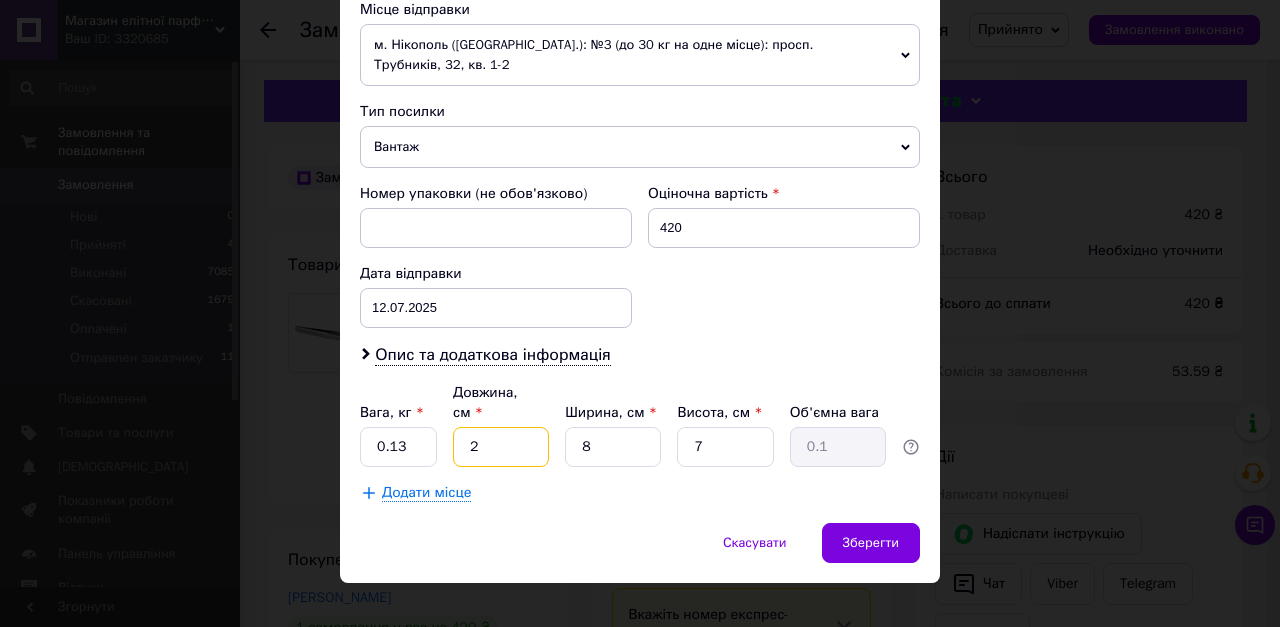 type on "23" 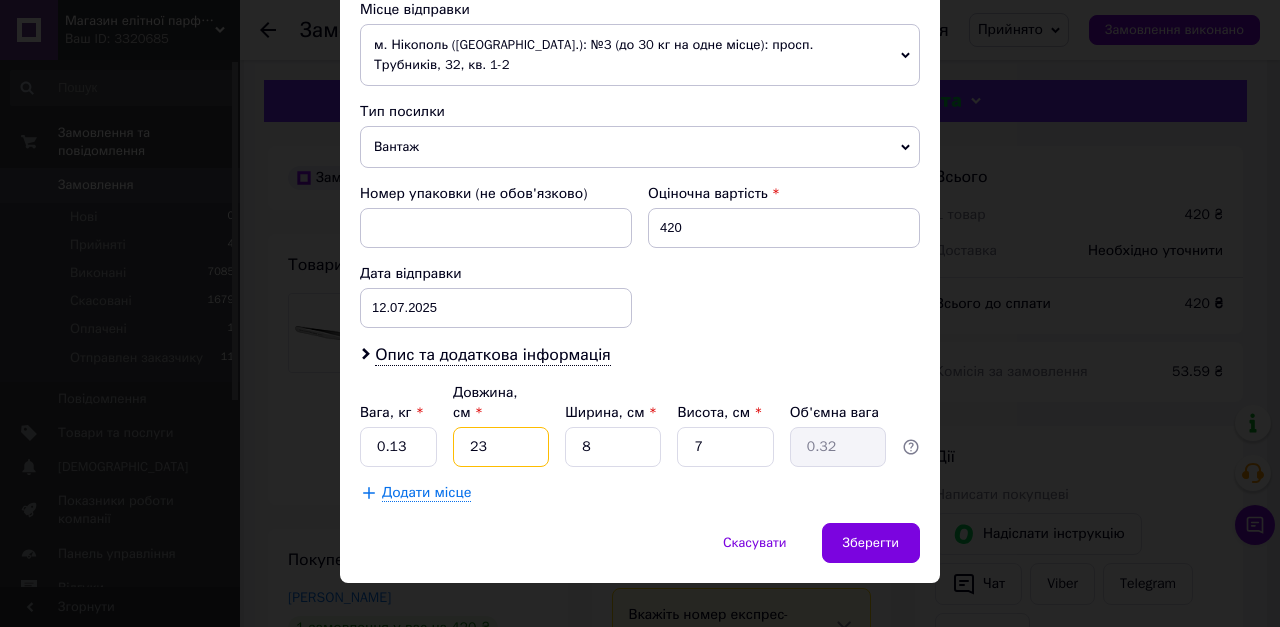type on "23" 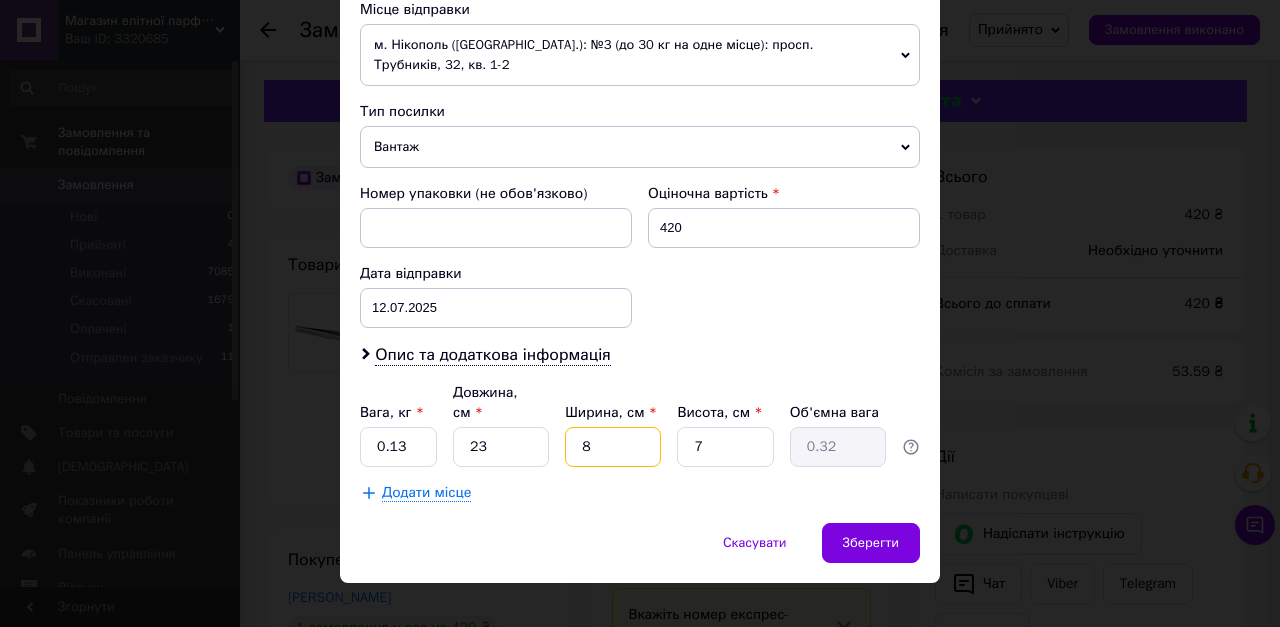 click on "8" at bounding box center (613, 447) 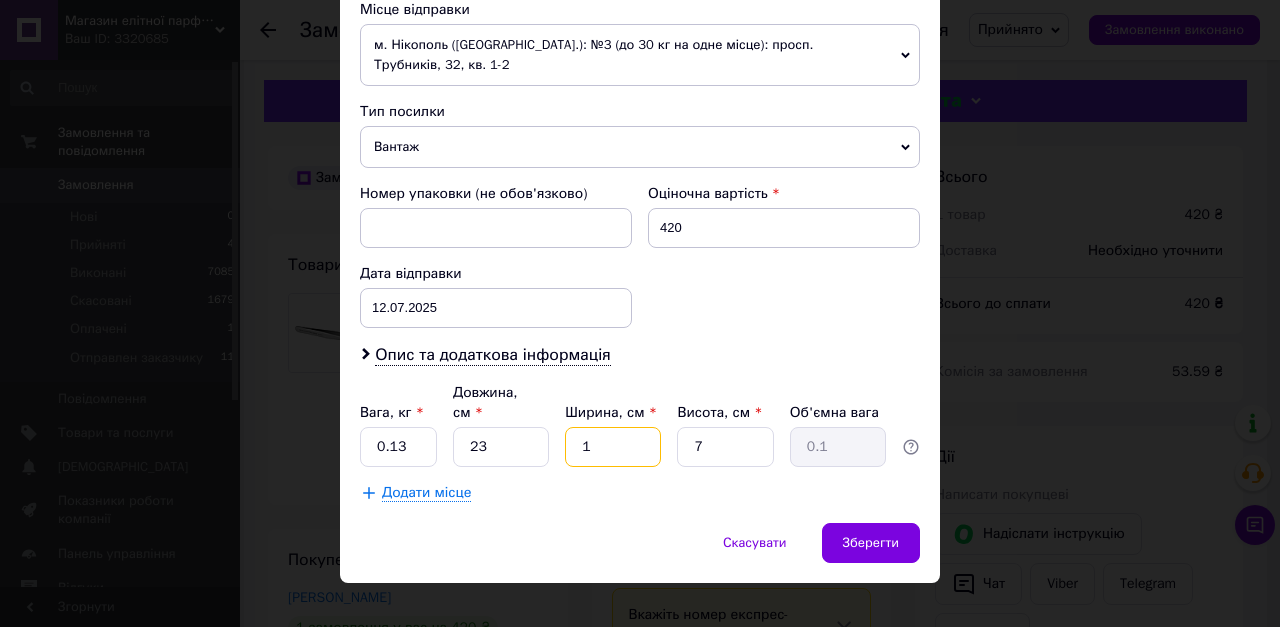 type on "10" 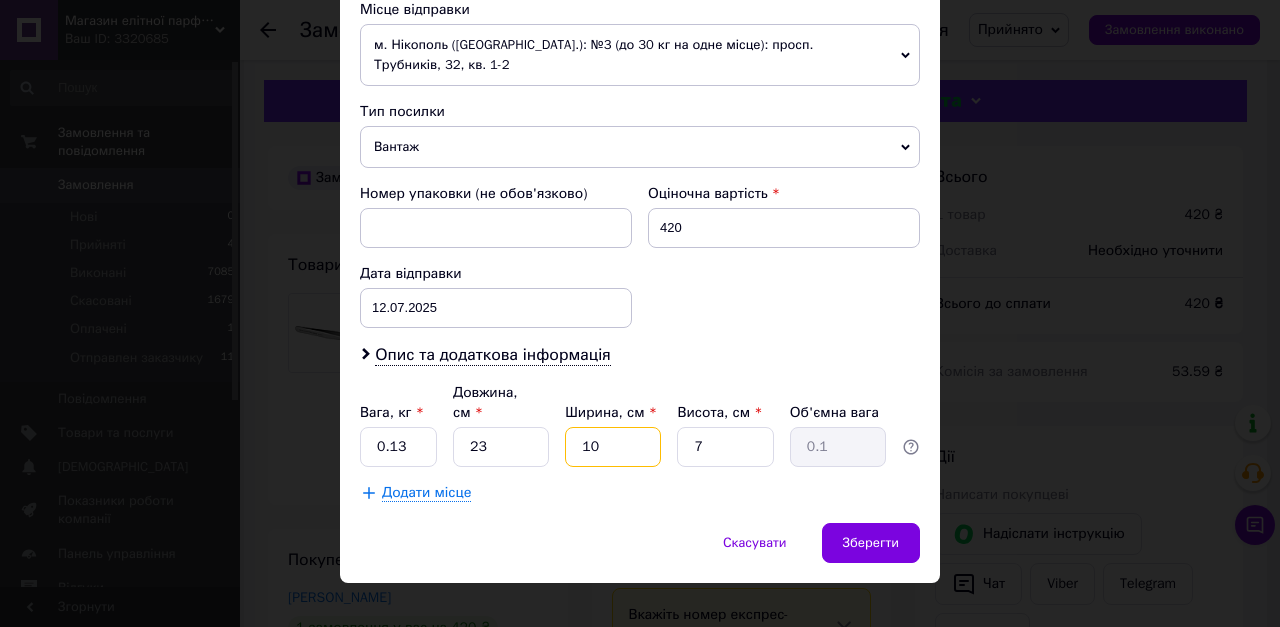 type on "0.4" 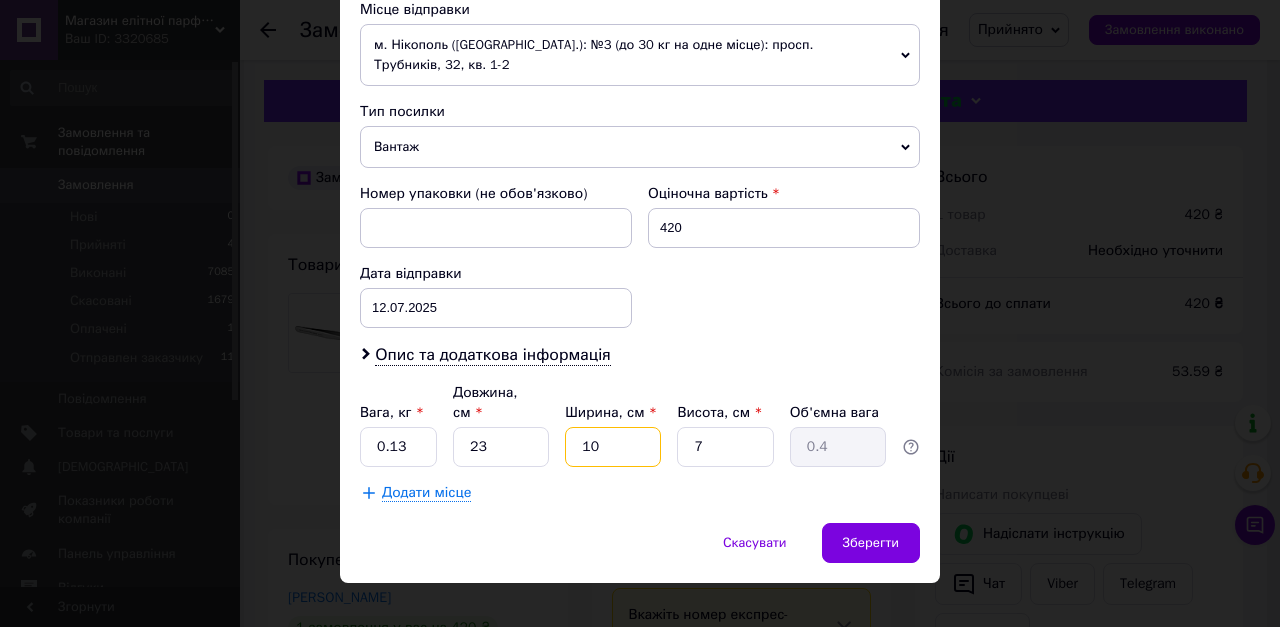 type on "10" 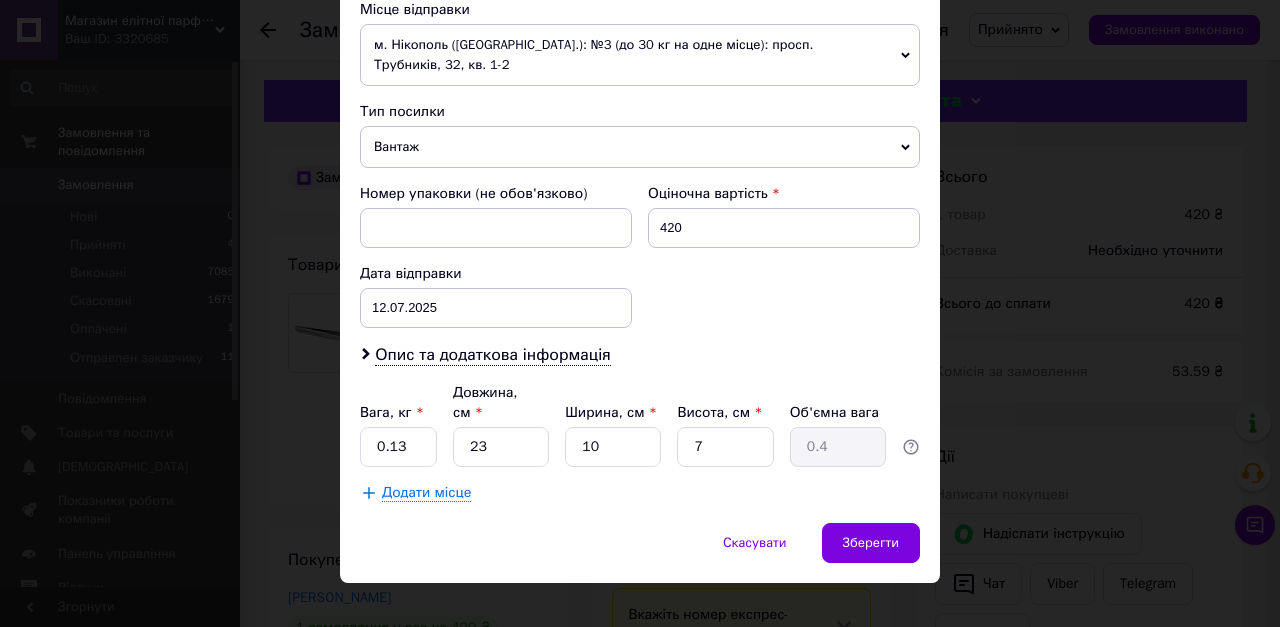 click on "Вага, кг   * 0.13 Довжина, см   * 23 Ширина, см   * 10 Висота, см   * 7 Об'ємна вага 0.4" at bounding box center [640, 425] 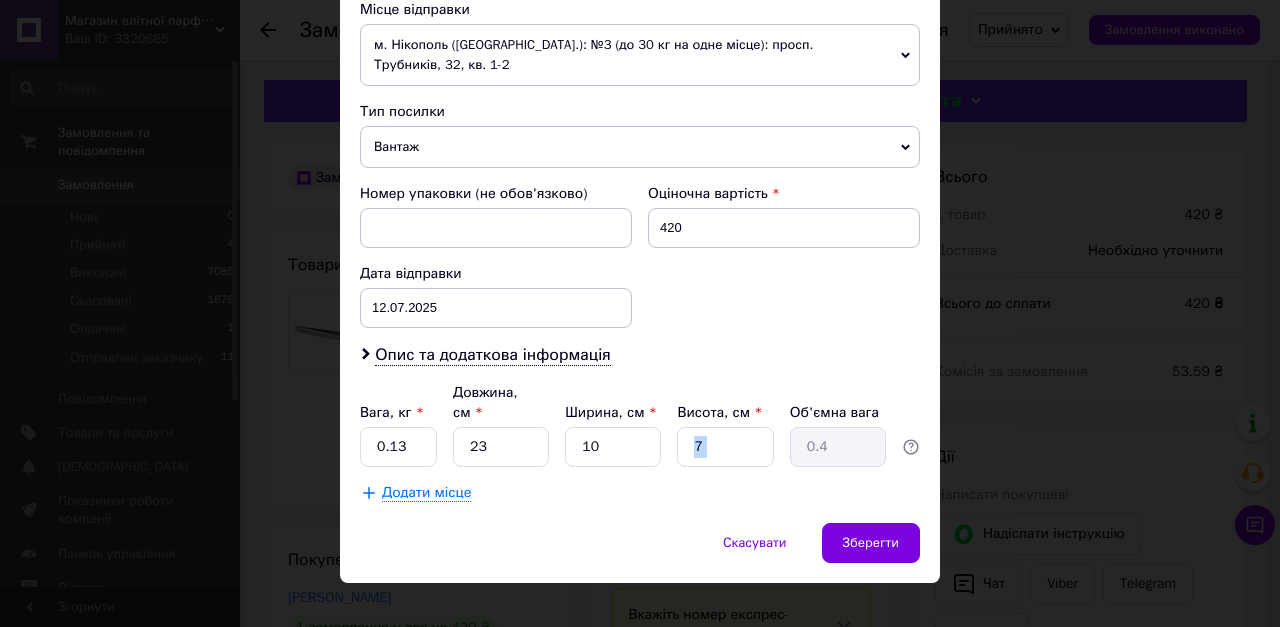 click on "Вага, кг   * 0.13 Довжина, см   * 23 Ширина, см   * 10 Висота, см   * 7 Об'ємна вага 0.4" at bounding box center (640, 425) 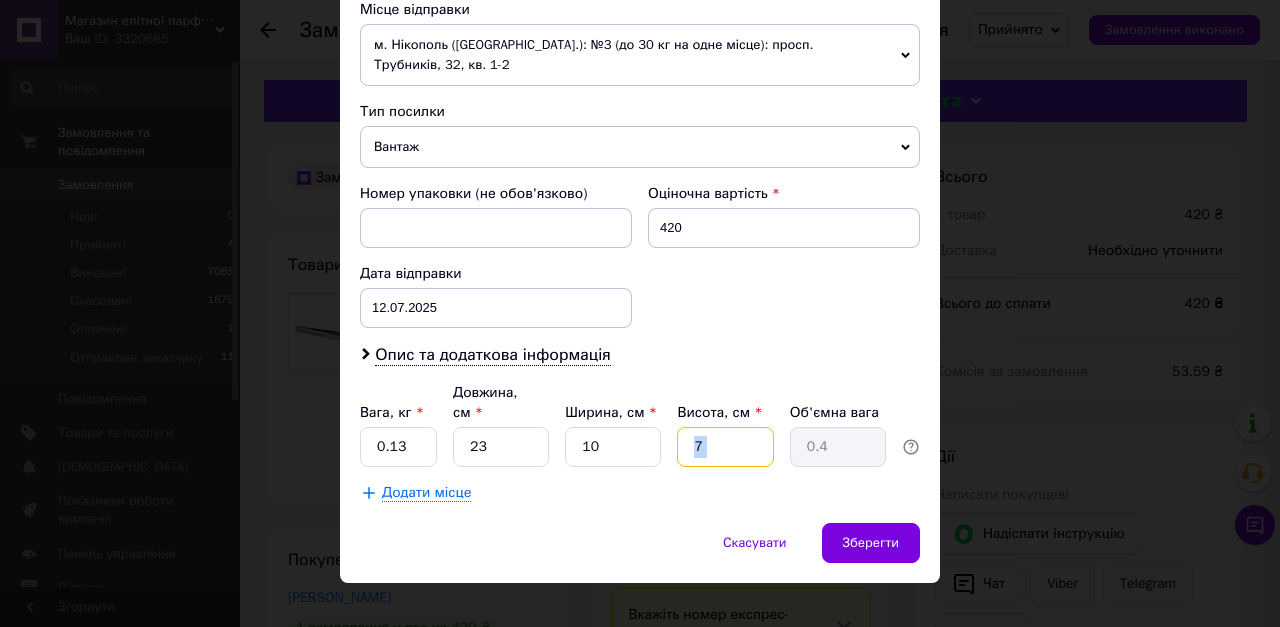 click on "7" at bounding box center [725, 447] 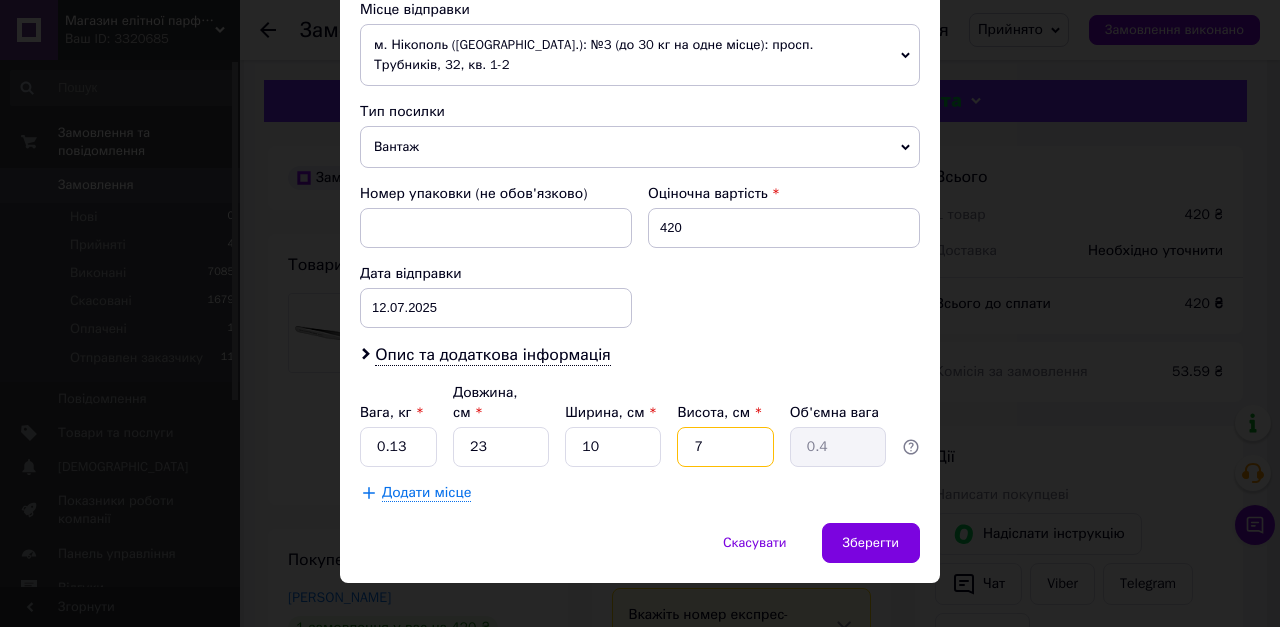 click on "7" at bounding box center [725, 447] 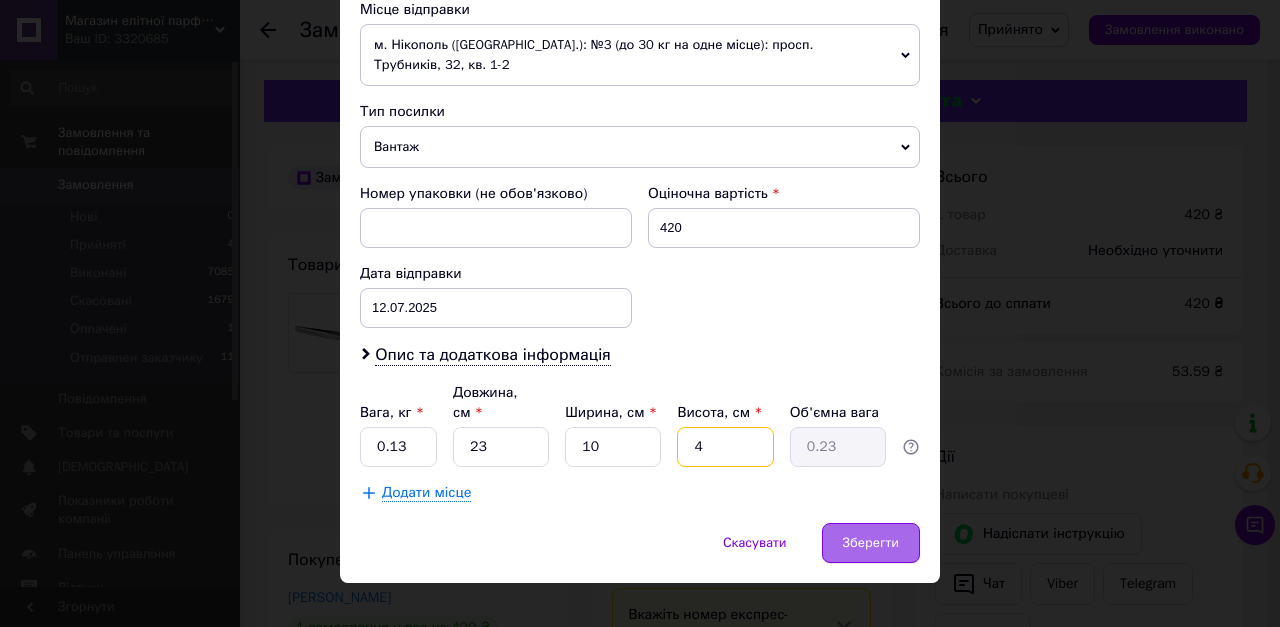 type on "4" 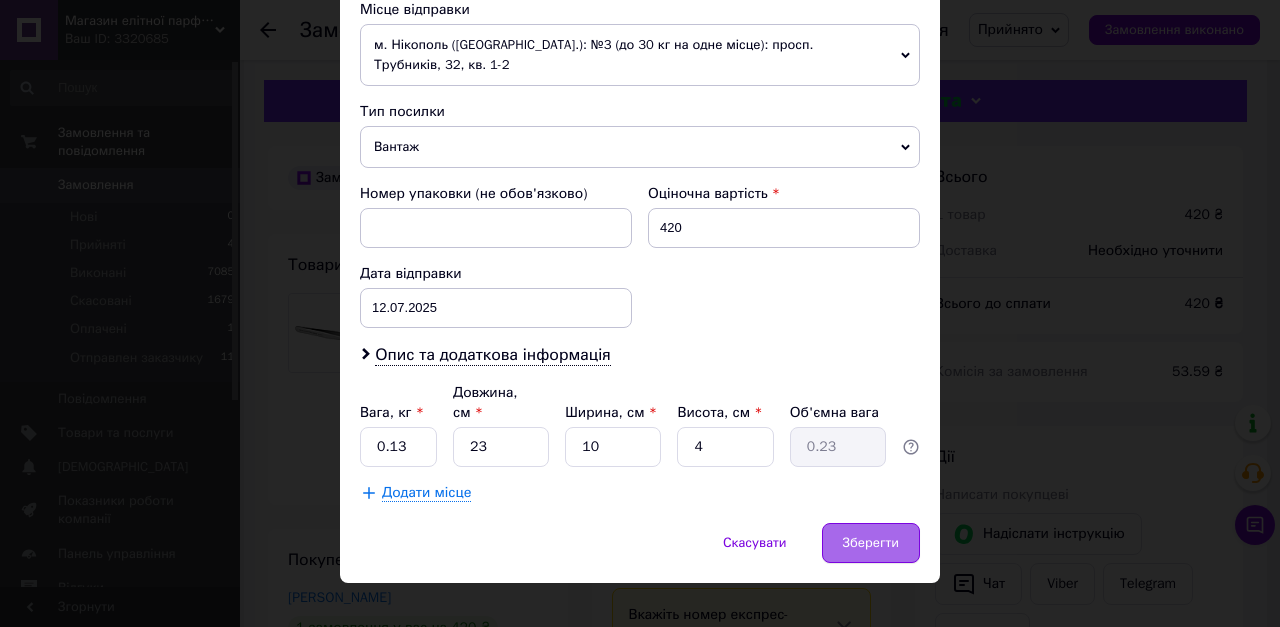 click on "Зберегти" at bounding box center (871, 543) 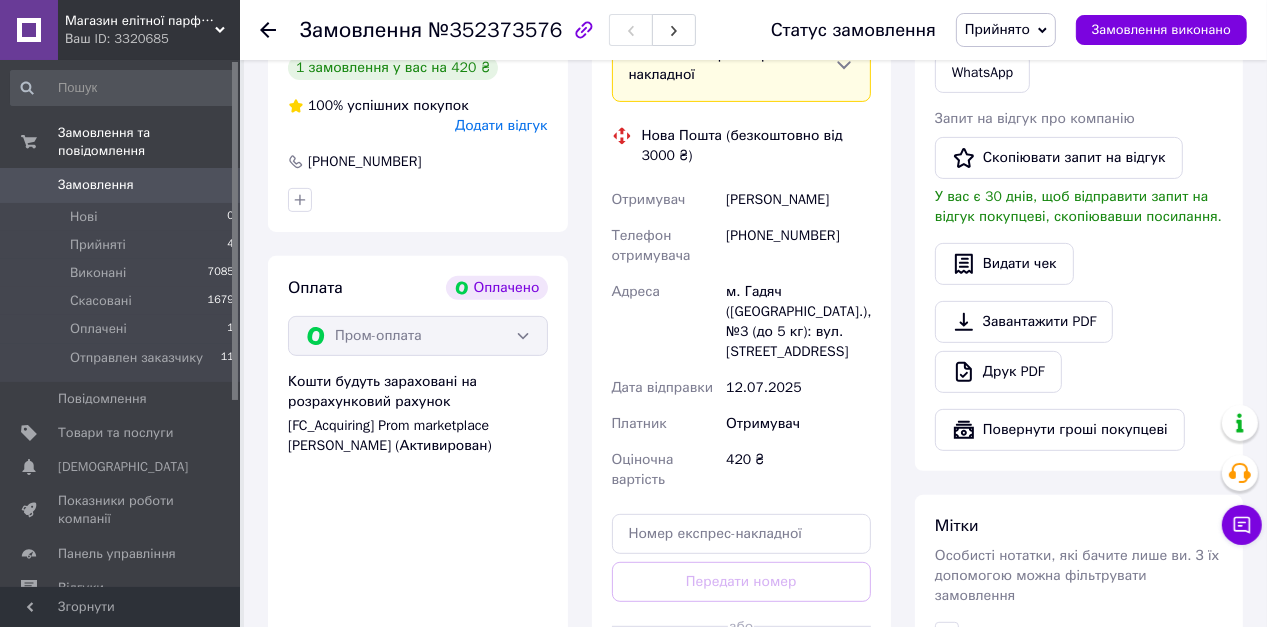 scroll, scrollTop: 640, scrollLeft: 0, axis: vertical 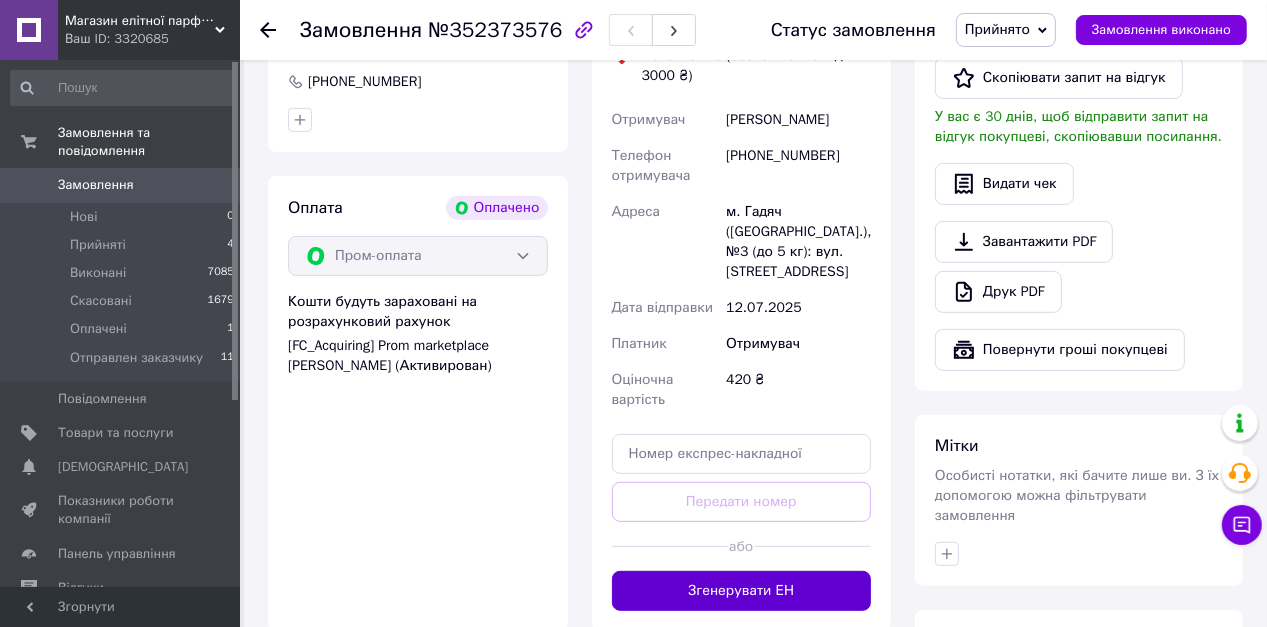 click on "Згенерувати ЕН" at bounding box center [742, 591] 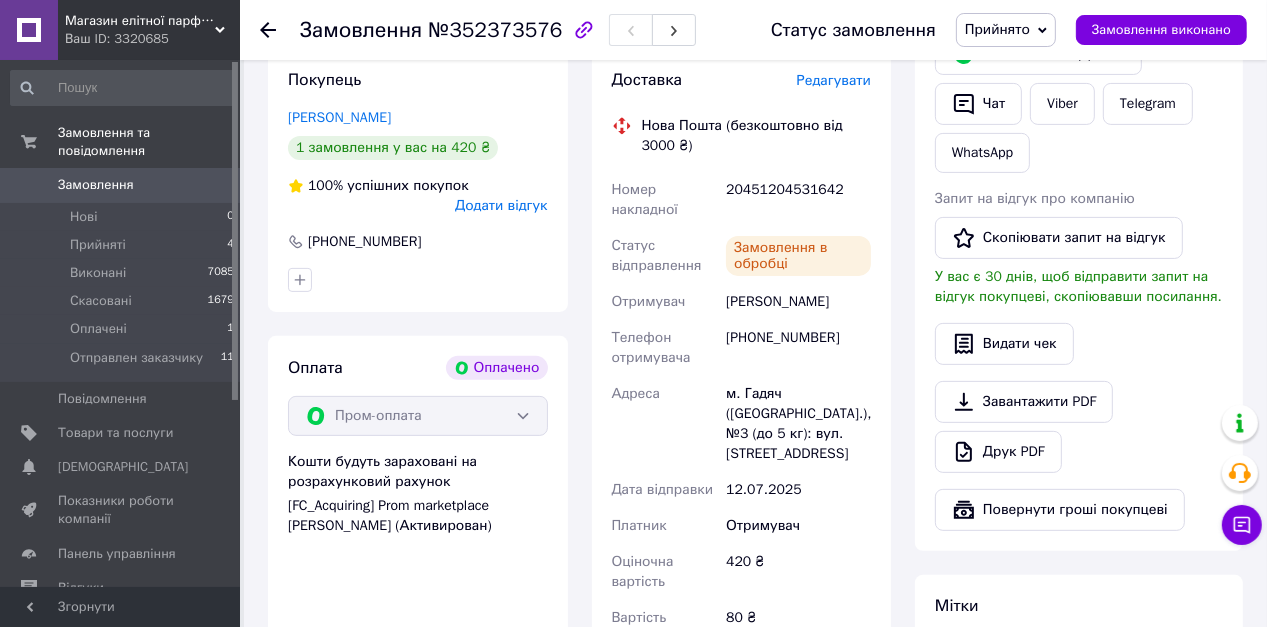 scroll, scrollTop: 320, scrollLeft: 0, axis: vertical 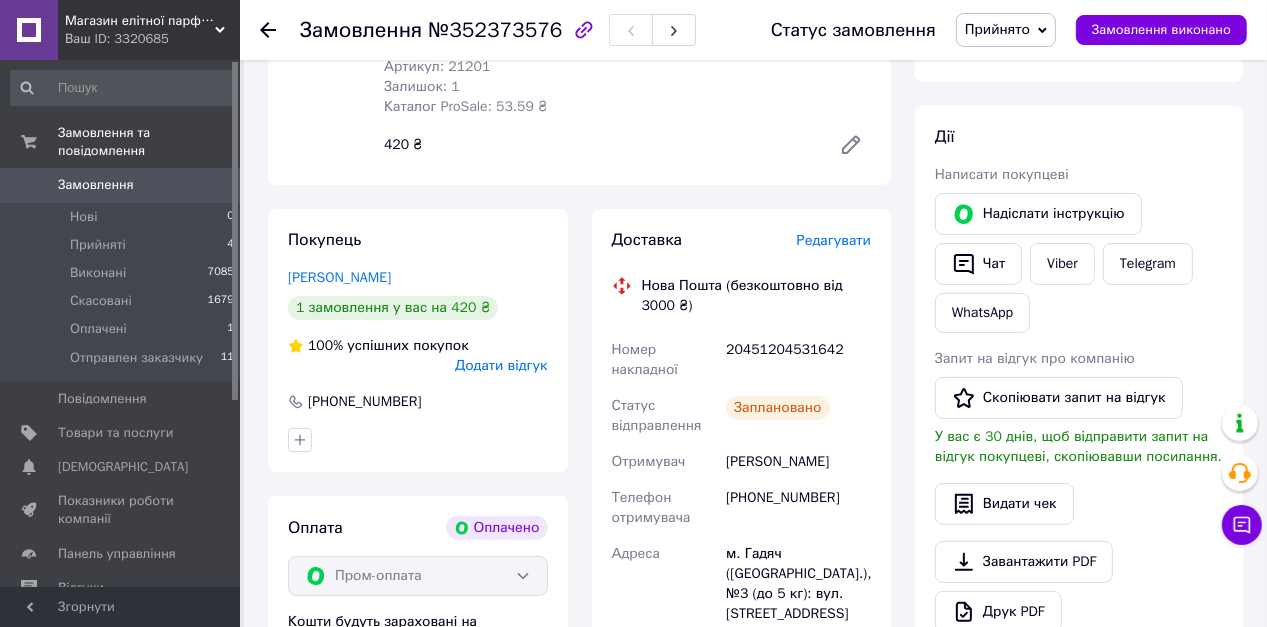 click on "20451204531642" at bounding box center (798, 360) 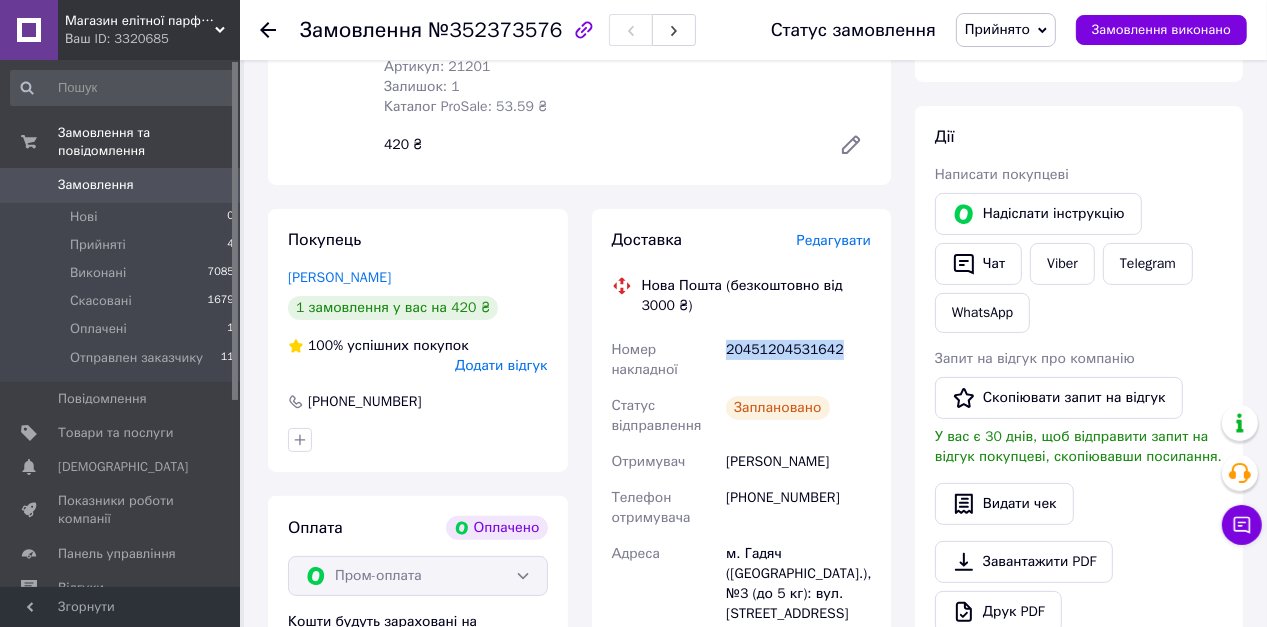 click on "20451204531642" at bounding box center [798, 360] 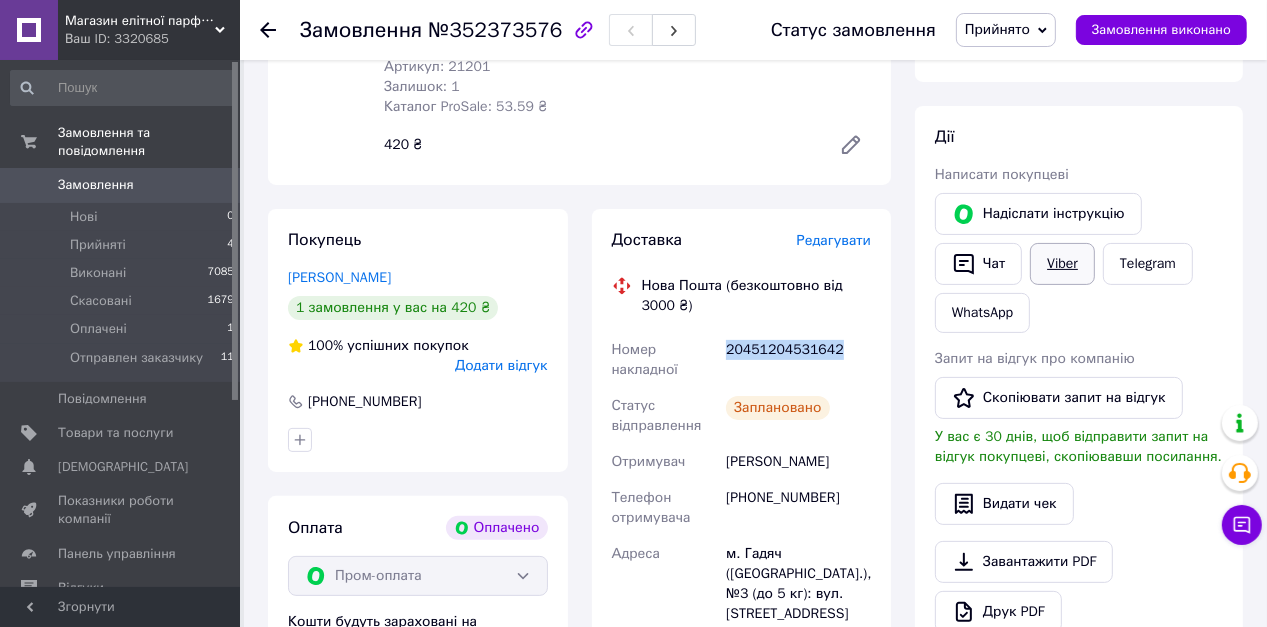 click on "Viber" at bounding box center [1062, 264] 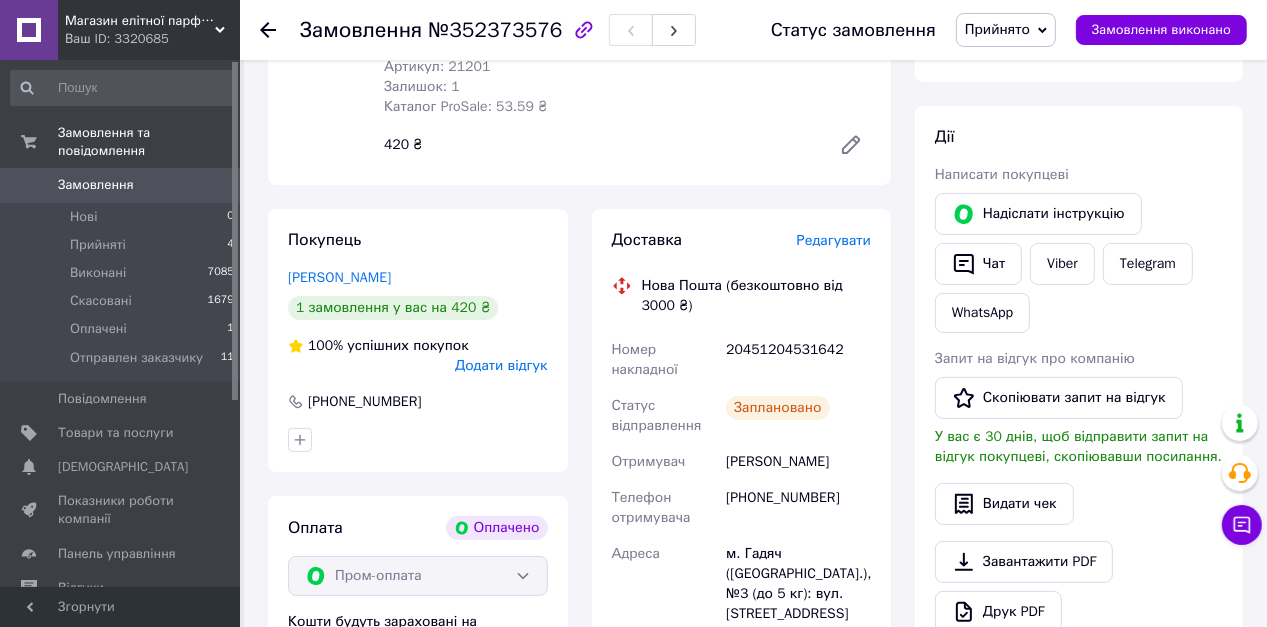 click on "Доставка Редагувати Нова Пошта (безкоштовно від 3000 ₴) Номер накладної 20451204531642 Статус відправлення Заплановано Отримувач Клочан Виктор Телефон отримувача +380667263398 Адреса м. Гадяч (Полтавська обл.), №3 (до 5 кг): вул. Гетьманська, 2 Дата відправки 12.07.2025 Платник Отримувач Оціночна вартість 420 ₴ Вартість доставки 80 ₴ Роздрукувати ЕН Платник Отримувач Відправник Прізвище отримувача Клочан Ім'я отримувача Виктор По батькові отримувача Телефон отримувача +380667263398 Тип доставки У відділенні Кур'єром В поштоматі Місто -- Не обрано -- Відділення Місце відправки 420 < > <" at bounding box center (742, 550) 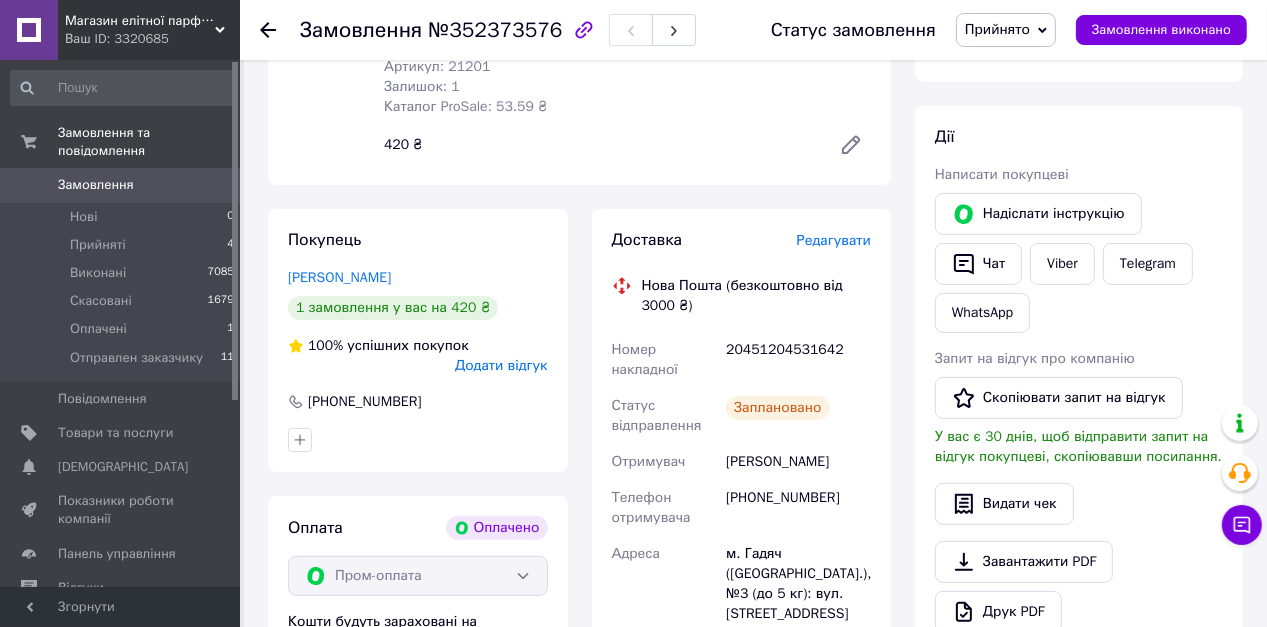 click on "Замовлення 0" at bounding box center (123, 185) 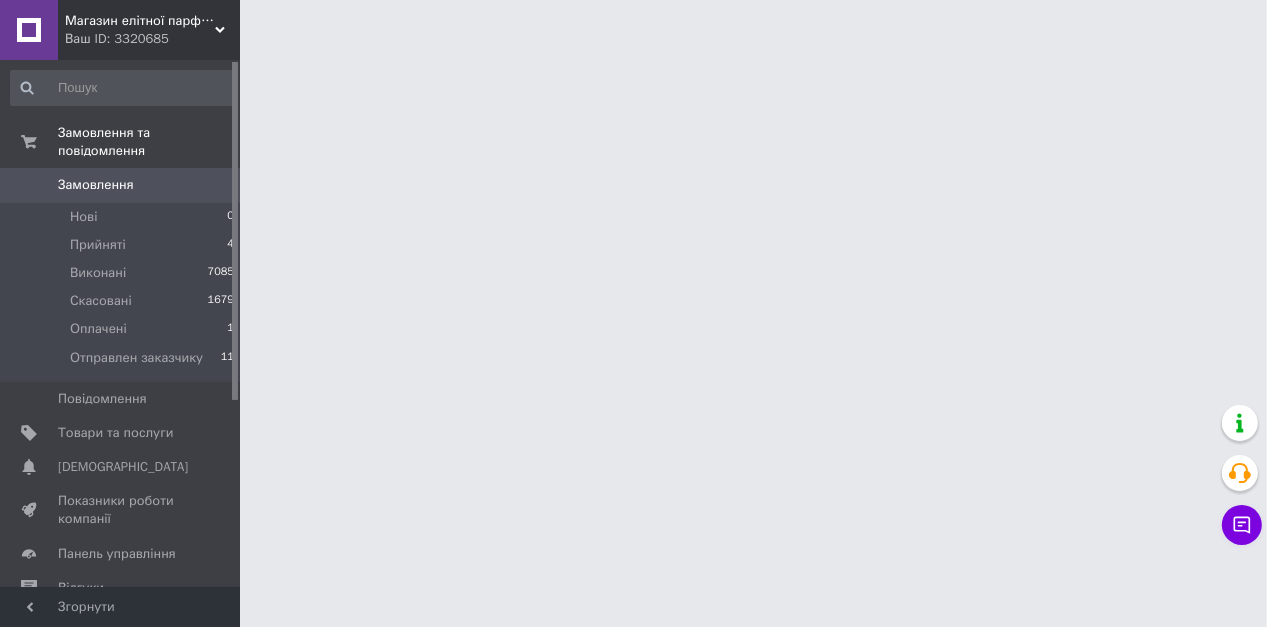 scroll, scrollTop: 0, scrollLeft: 0, axis: both 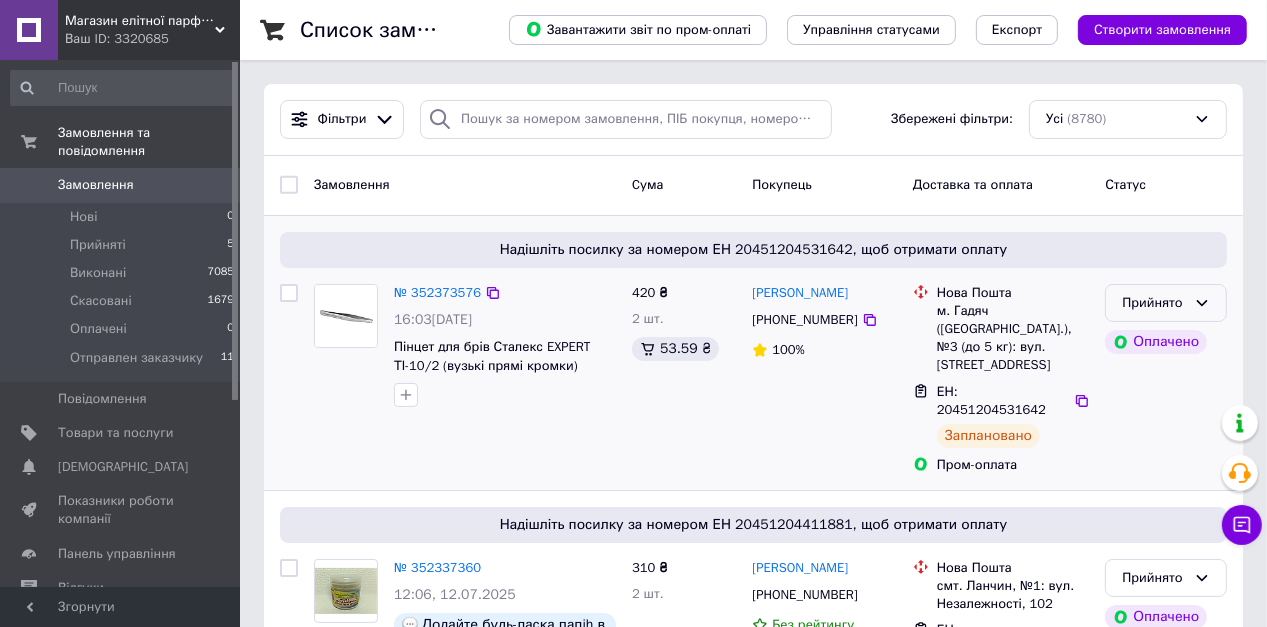 click on "Прийнято" at bounding box center (1166, 303) 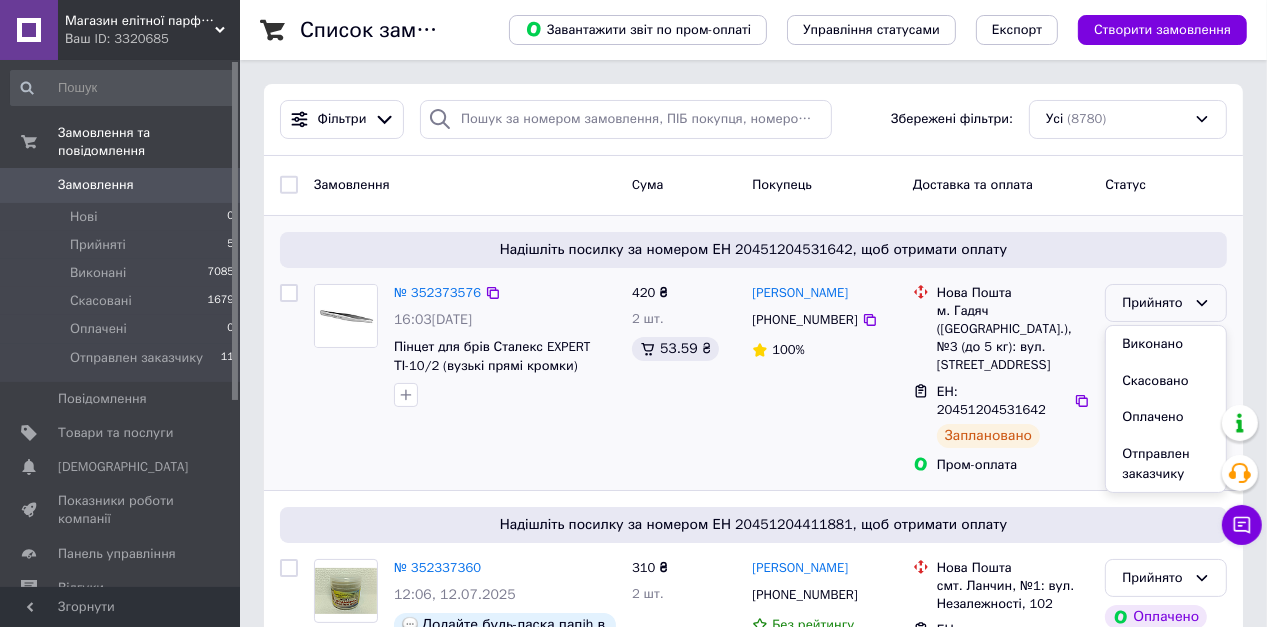 click on "Отправлен заказчику" at bounding box center [1166, 464] 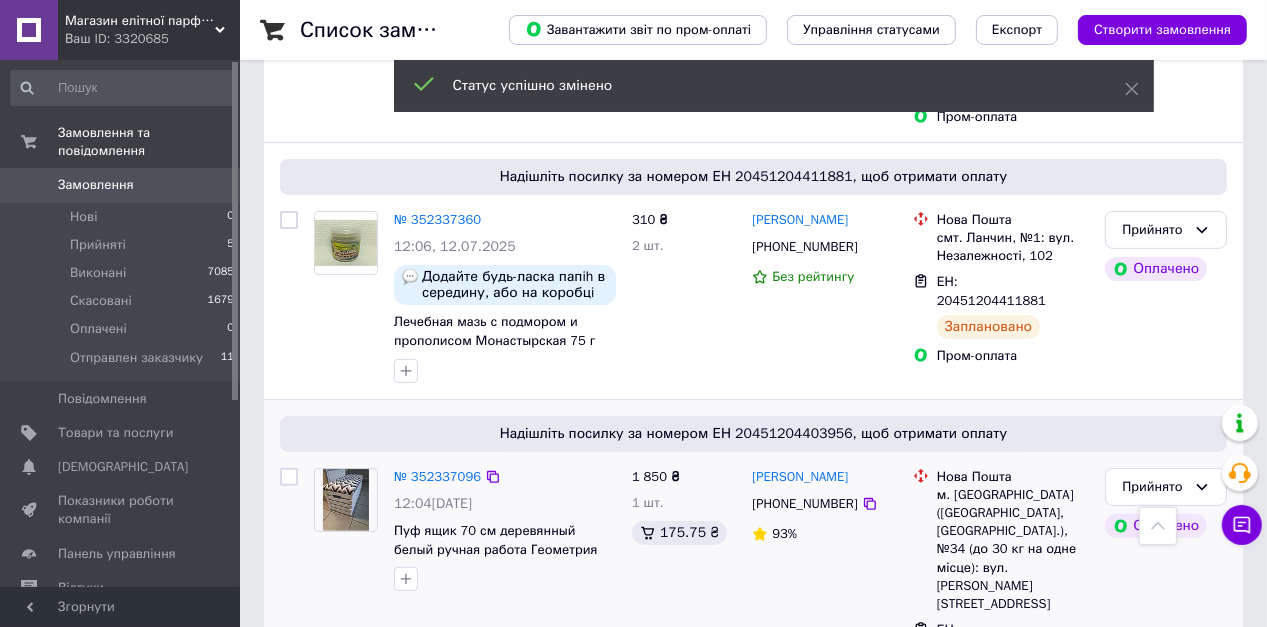 scroll, scrollTop: 400, scrollLeft: 0, axis: vertical 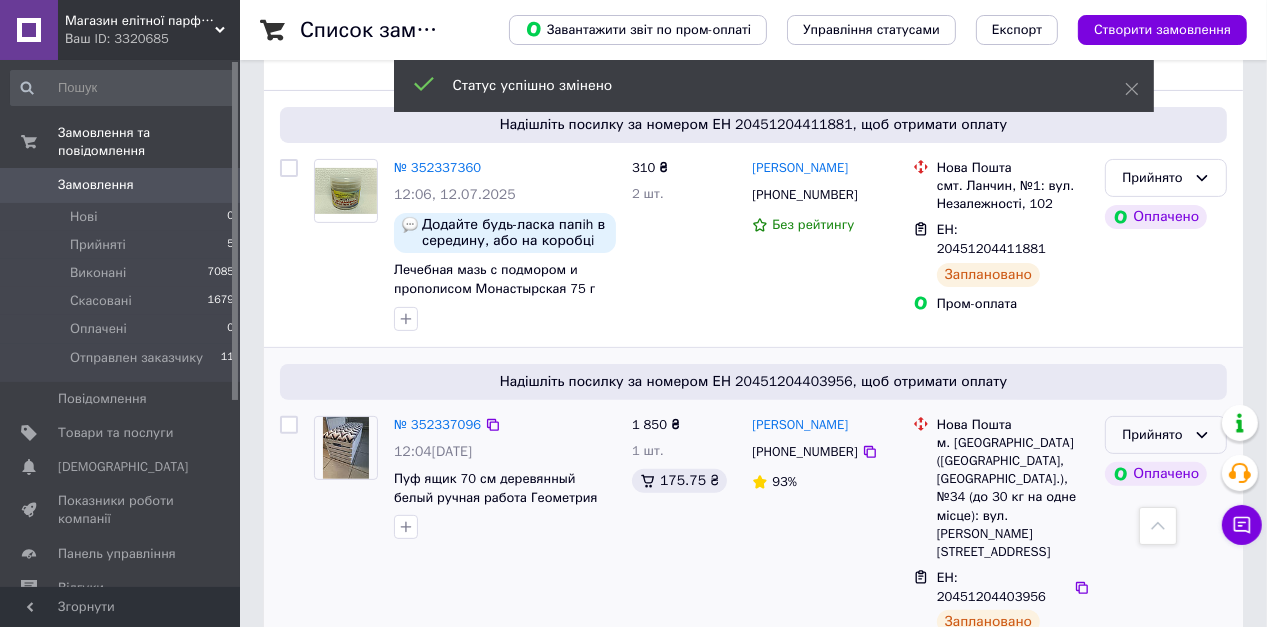 click on "Прийнято" at bounding box center (1166, 435) 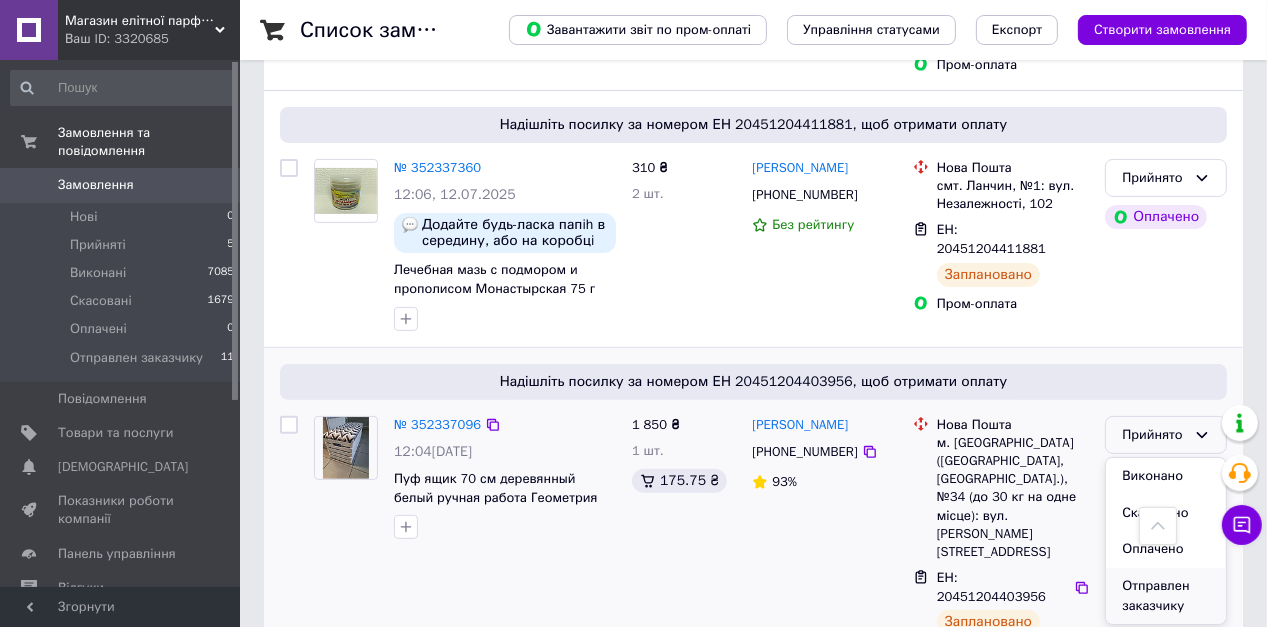 click on "Отправлен заказчику" at bounding box center (1166, 596) 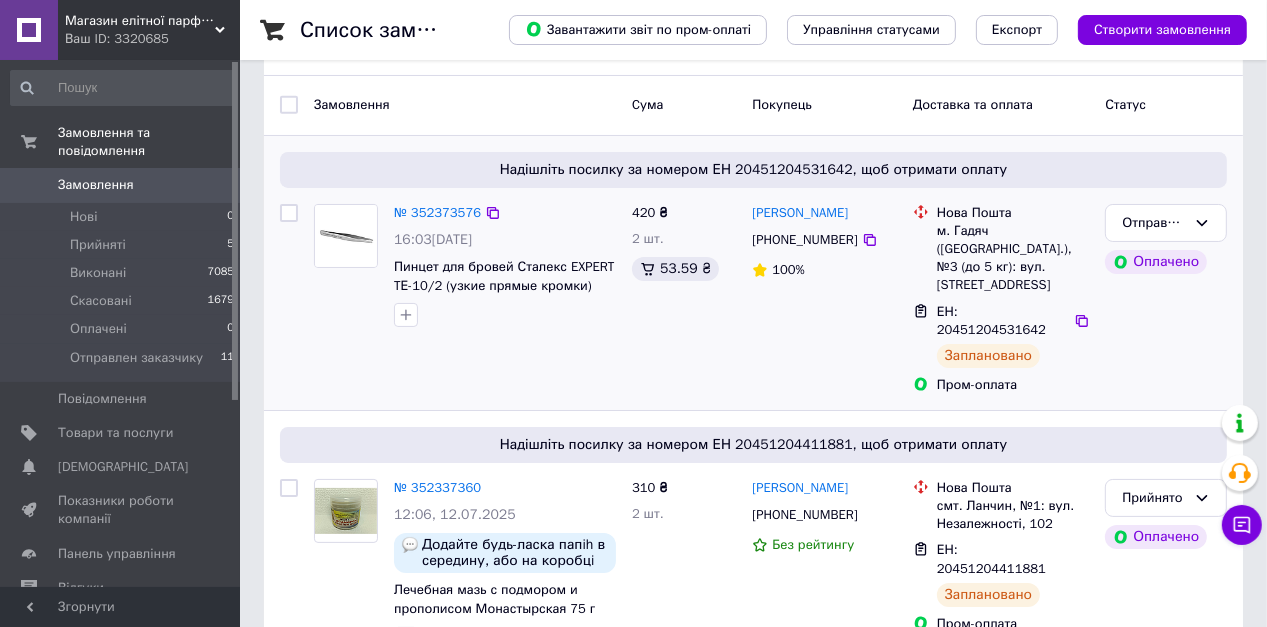 scroll, scrollTop: 160, scrollLeft: 0, axis: vertical 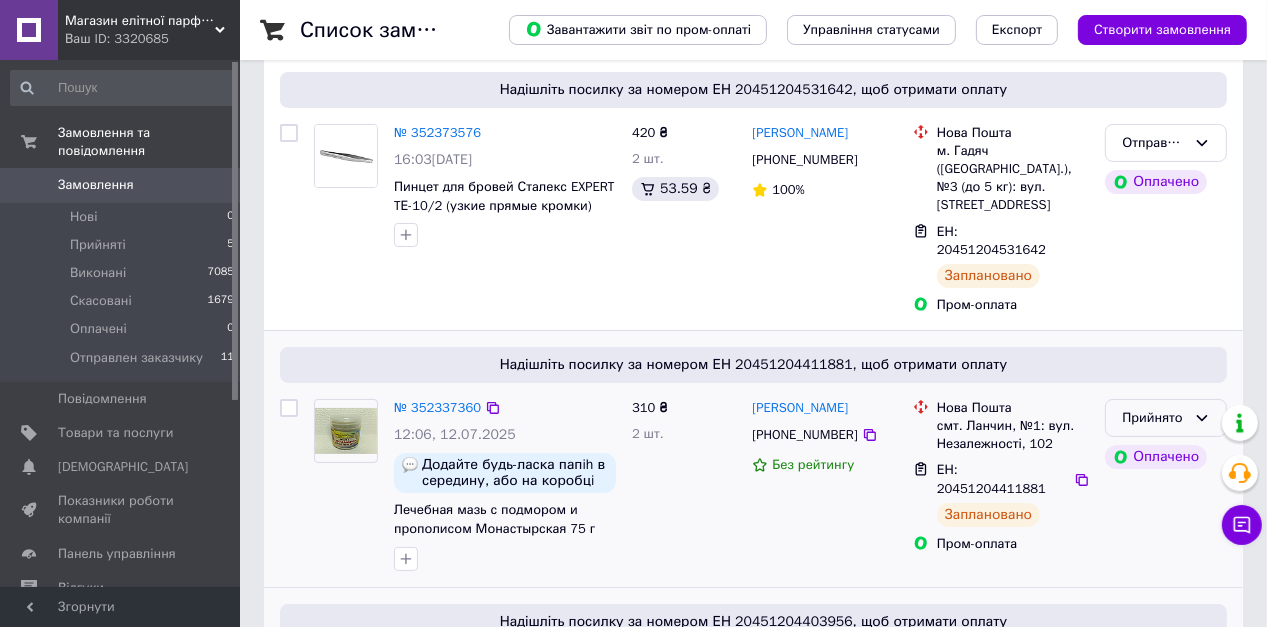 click on "Прийнято" at bounding box center (1154, 418) 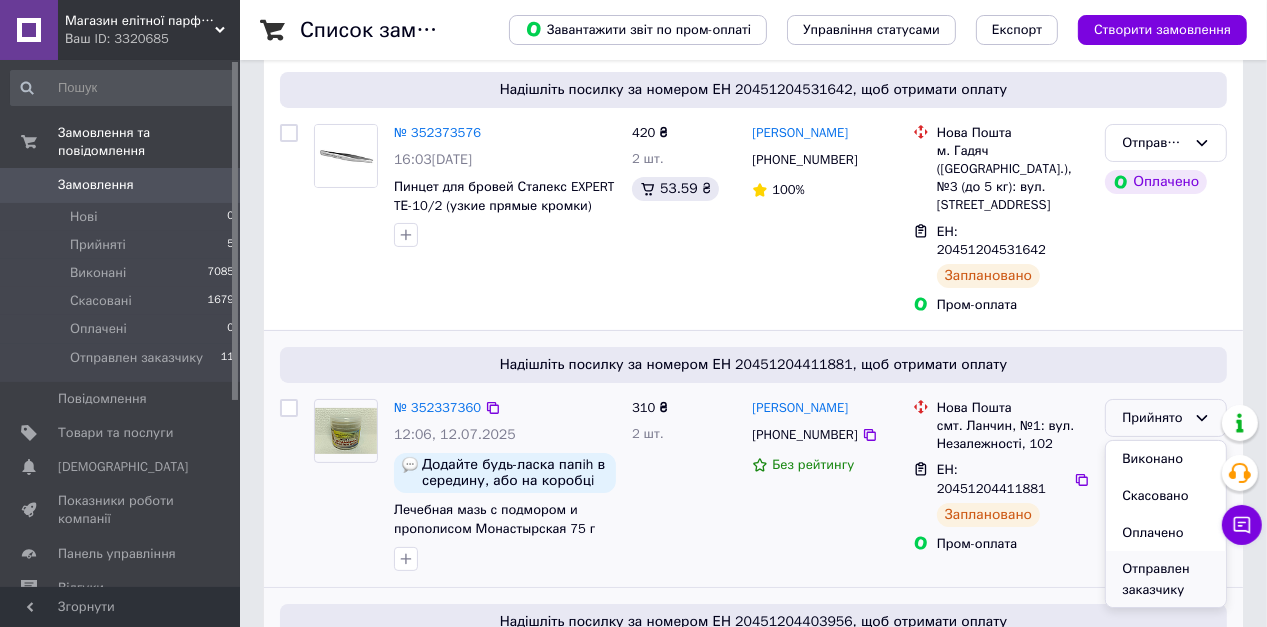 click on "Отправлен заказчику" at bounding box center [1166, 579] 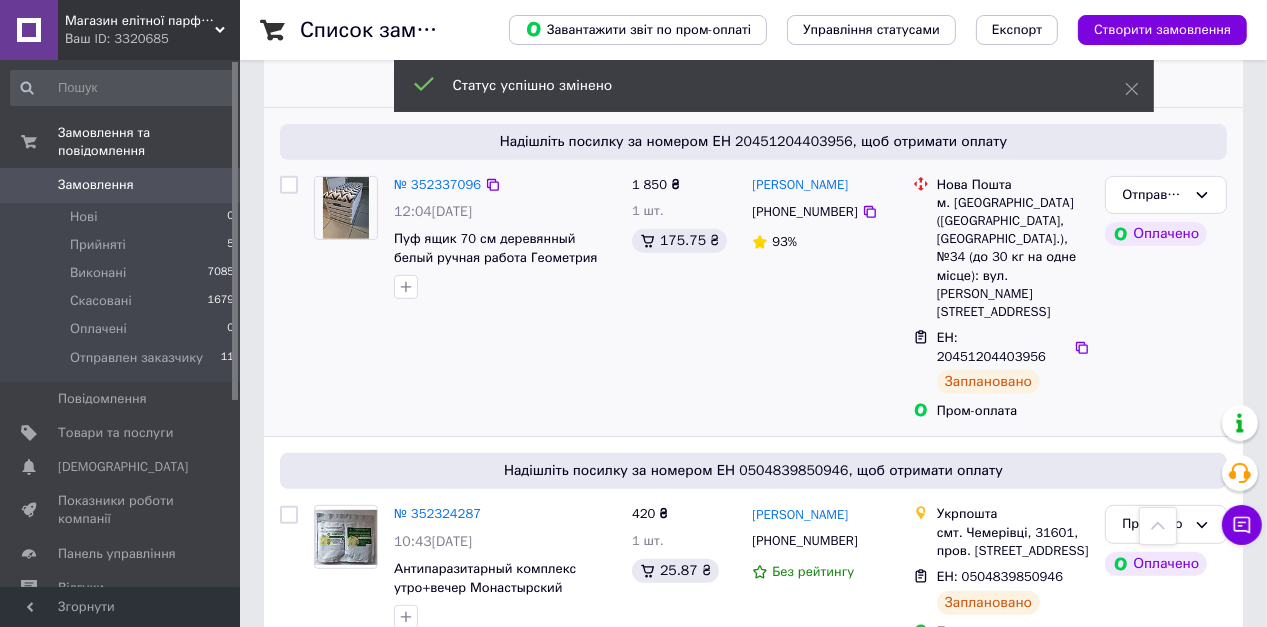 scroll, scrollTop: 1040, scrollLeft: 0, axis: vertical 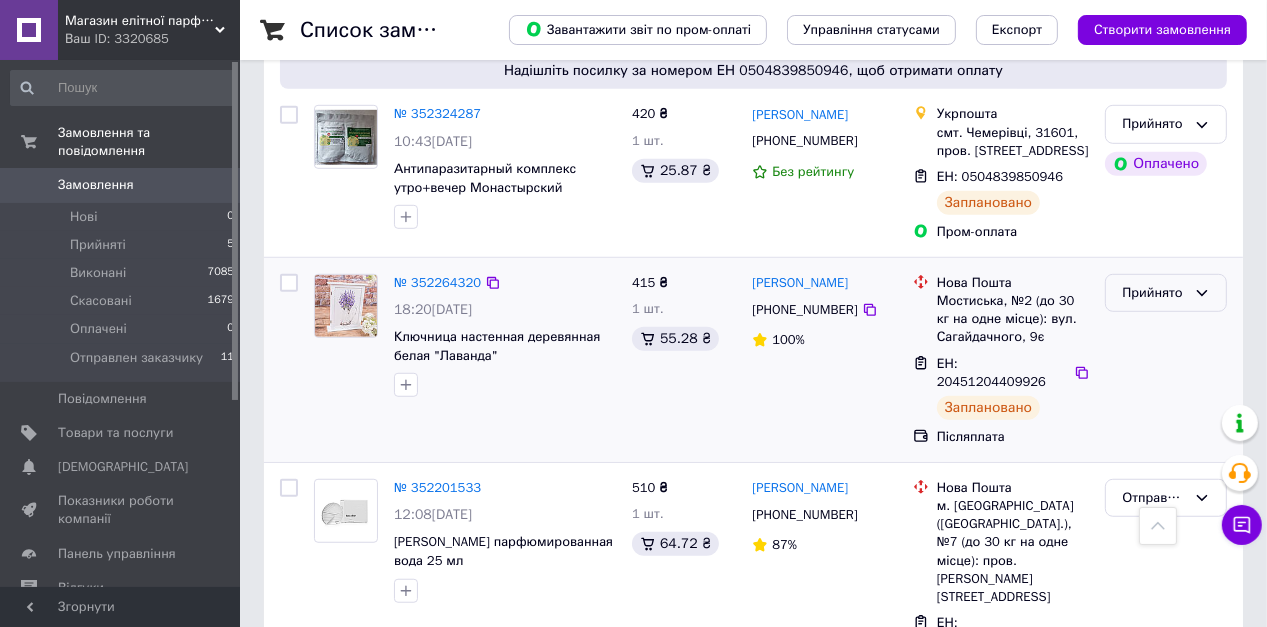 click on "Прийнято" at bounding box center [1154, 293] 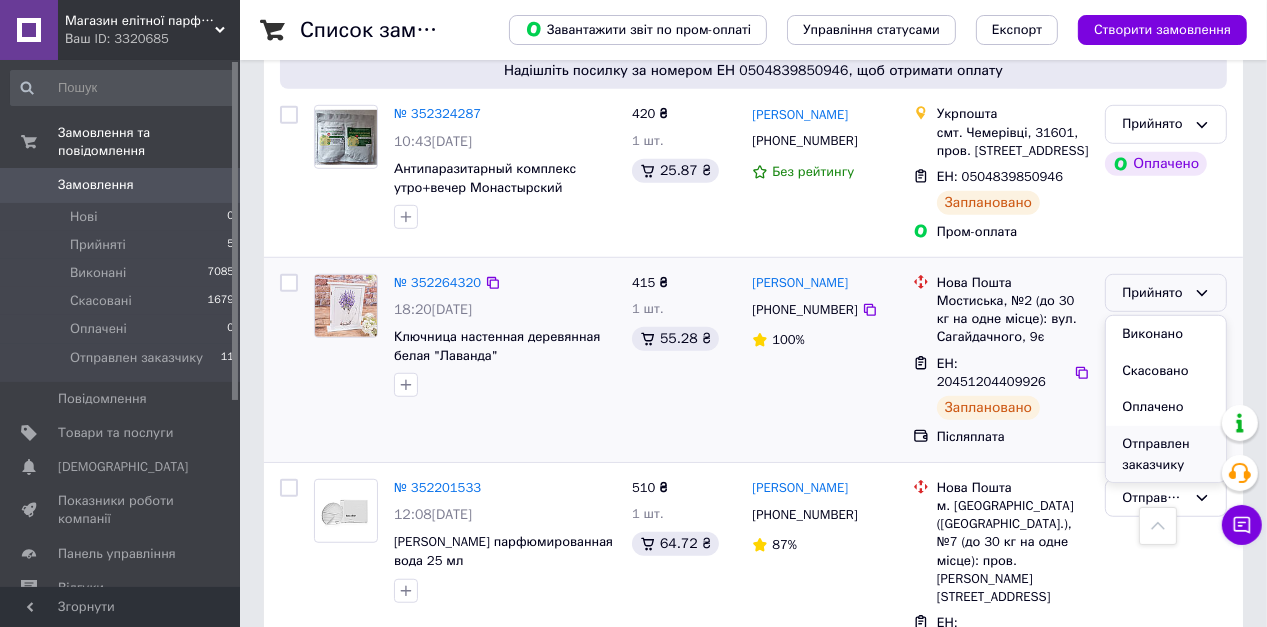 click on "Отправлен заказчику" at bounding box center [1166, 454] 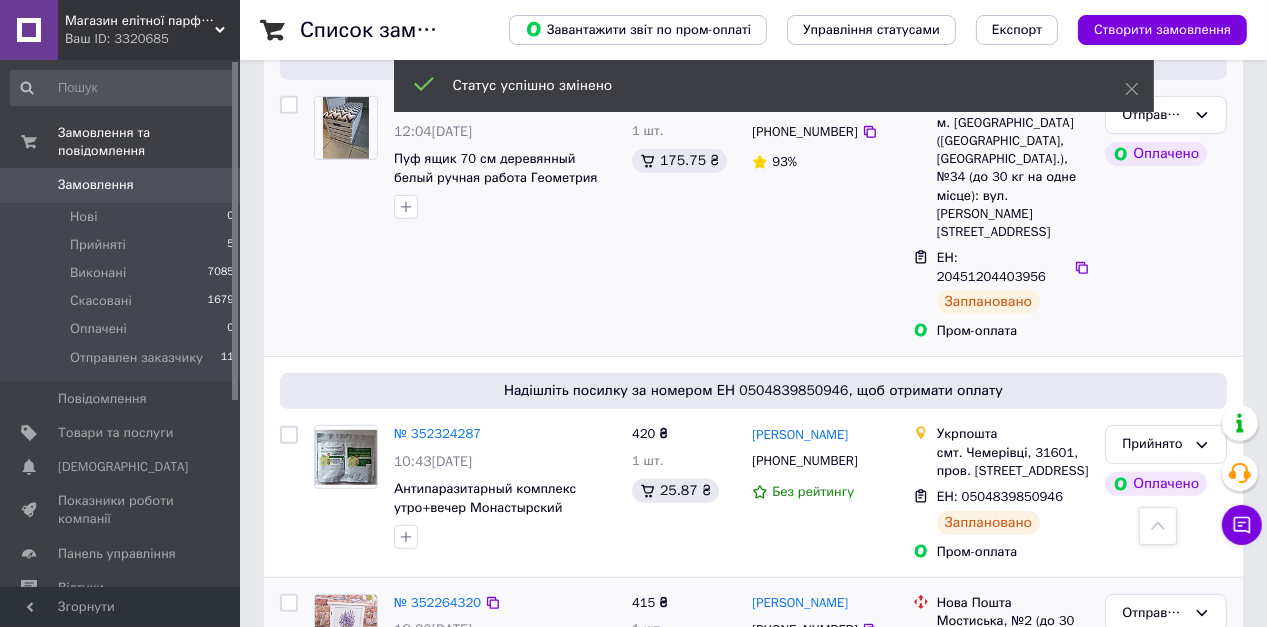 scroll, scrollTop: 640, scrollLeft: 0, axis: vertical 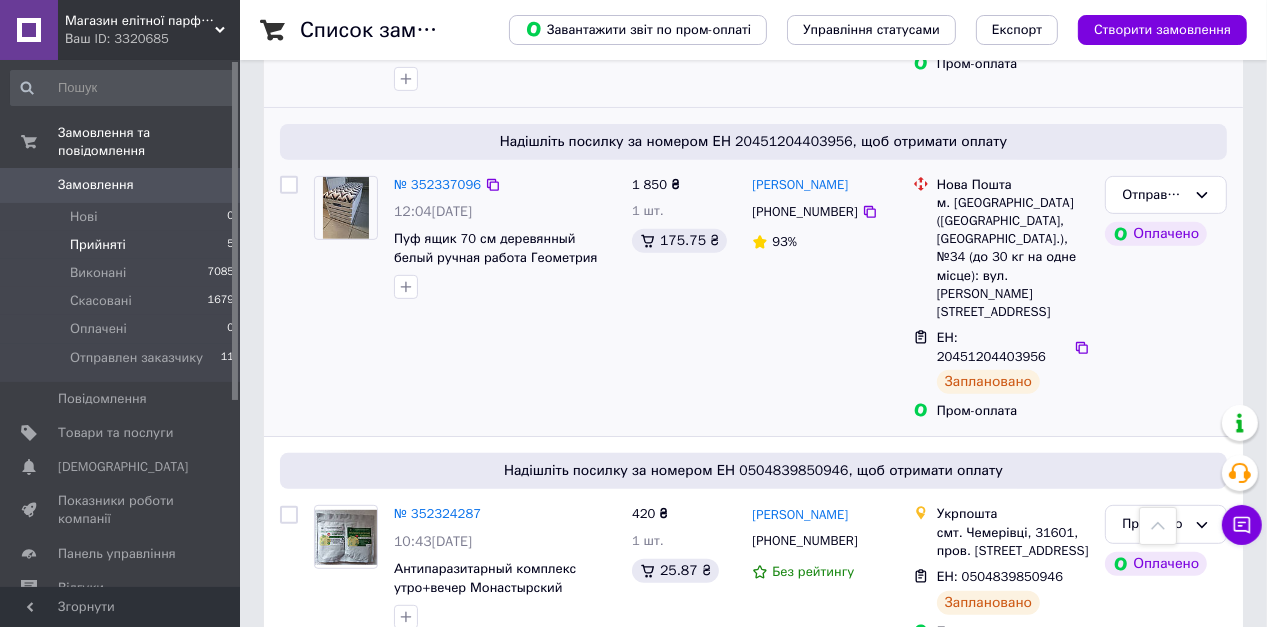 click on "Прийняті 5" at bounding box center [123, 245] 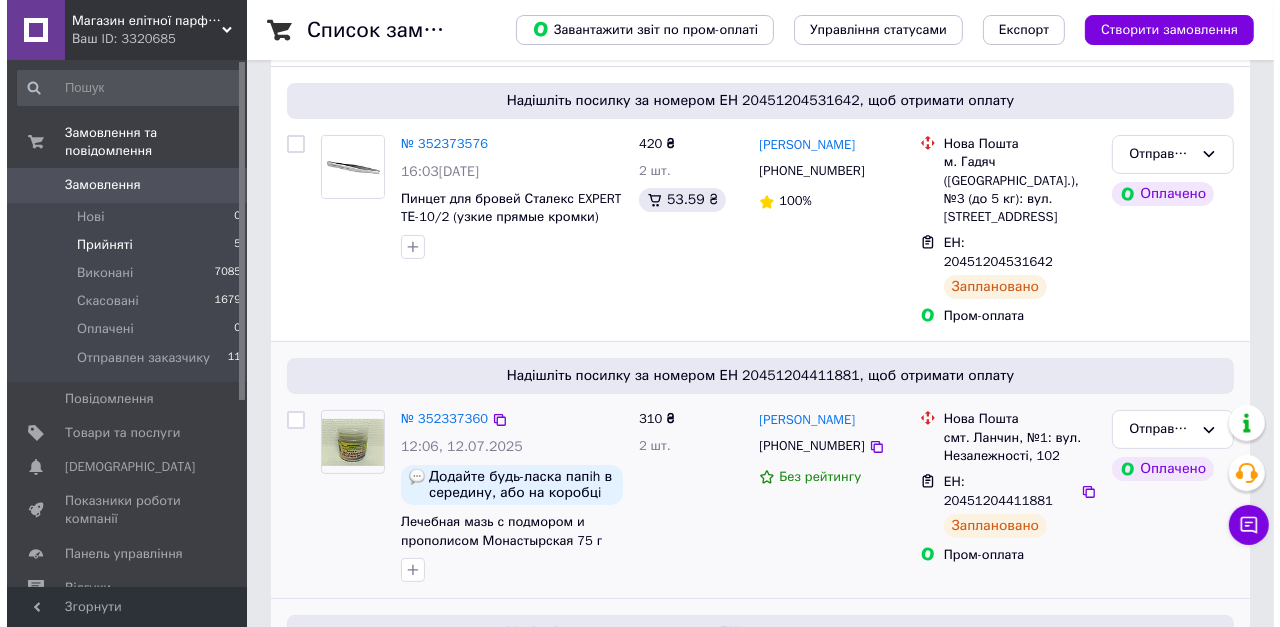 scroll, scrollTop: 0, scrollLeft: 0, axis: both 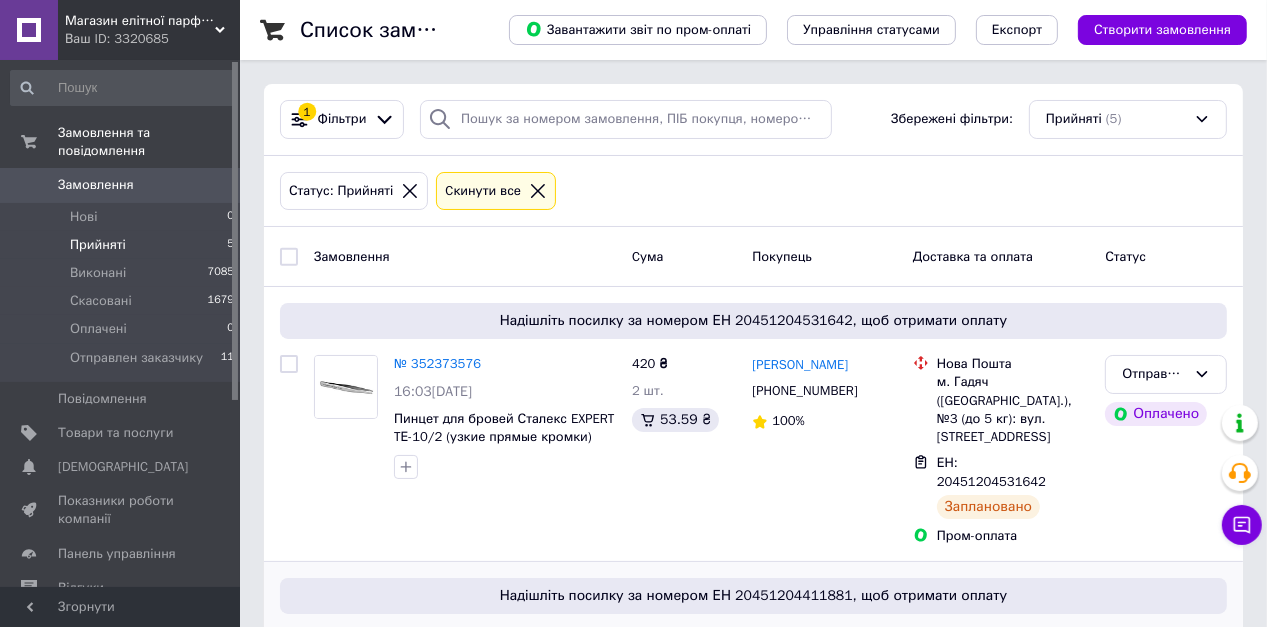 click on "Замовлення" at bounding box center (121, 185) 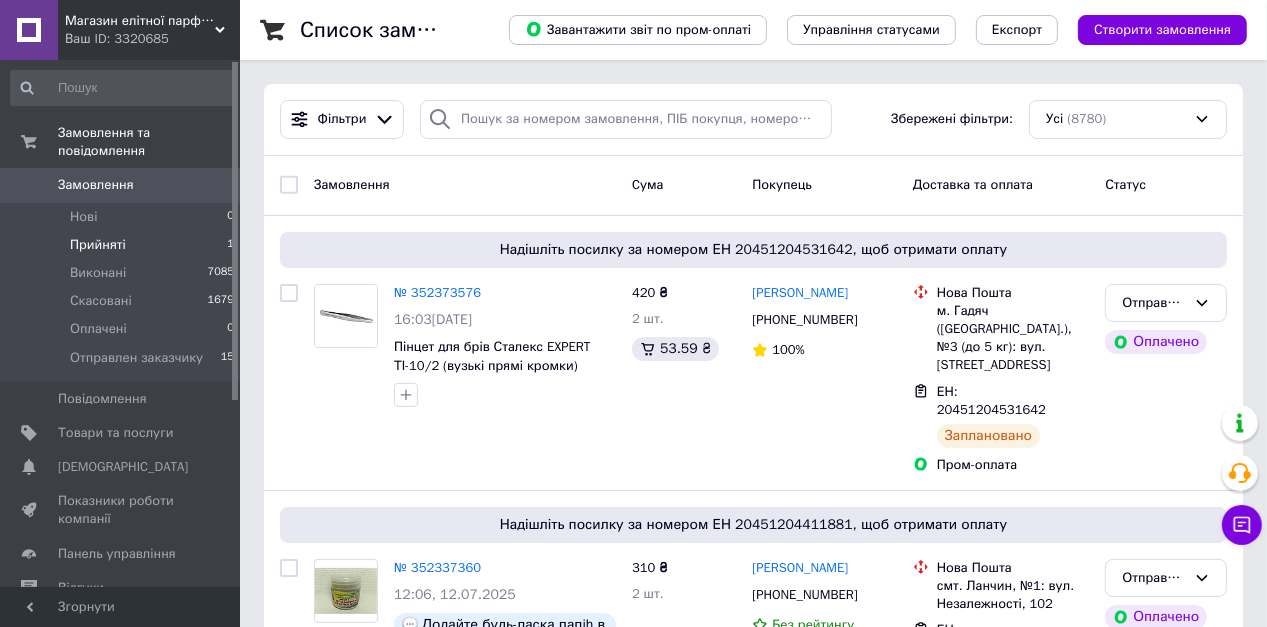 click on "Прийняті 1" at bounding box center (123, 245) 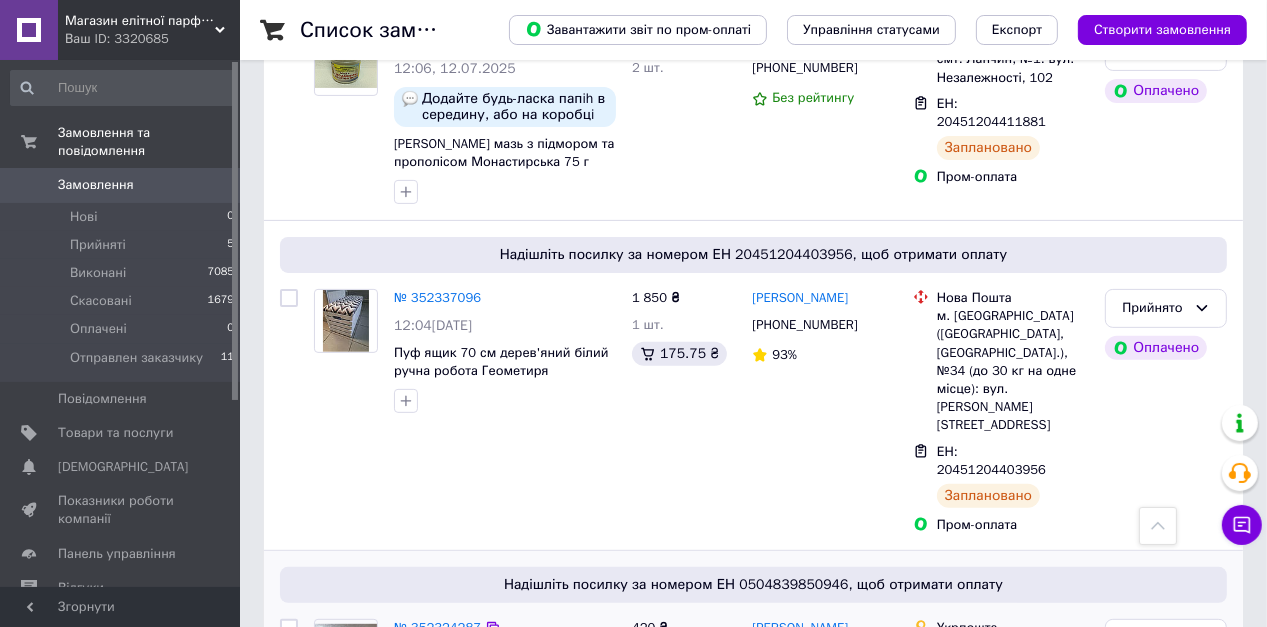 scroll, scrollTop: 640, scrollLeft: 0, axis: vertical 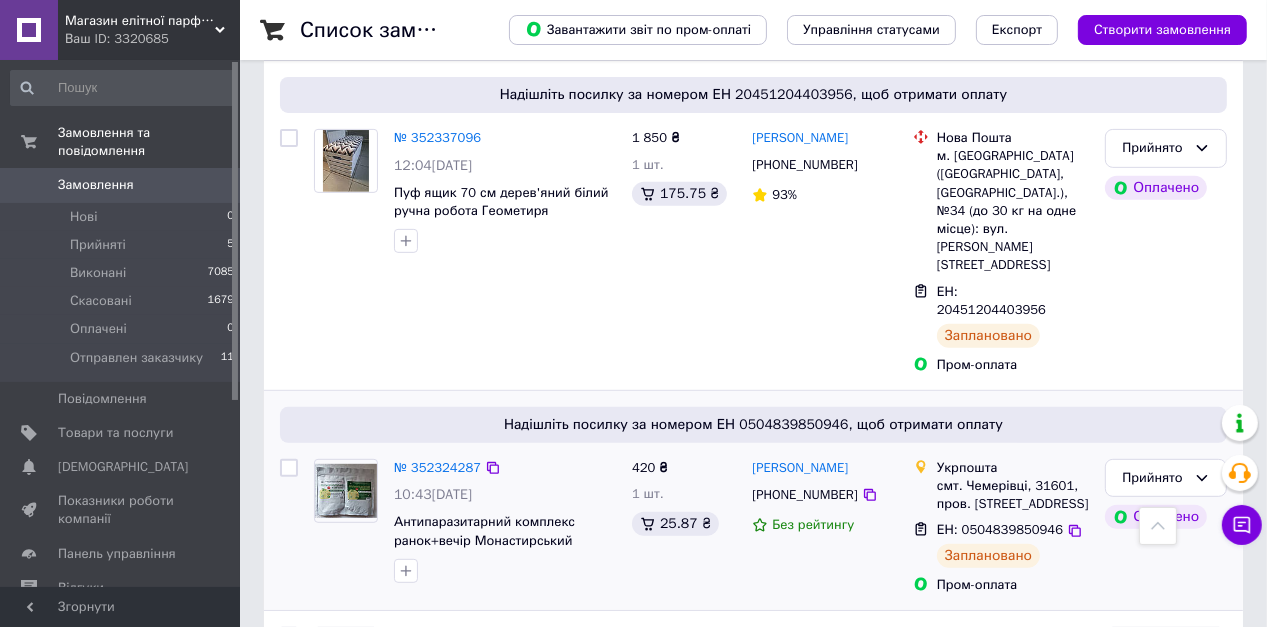 click on "ЕН: 0504839850946" at bounding box center (1000, 529) 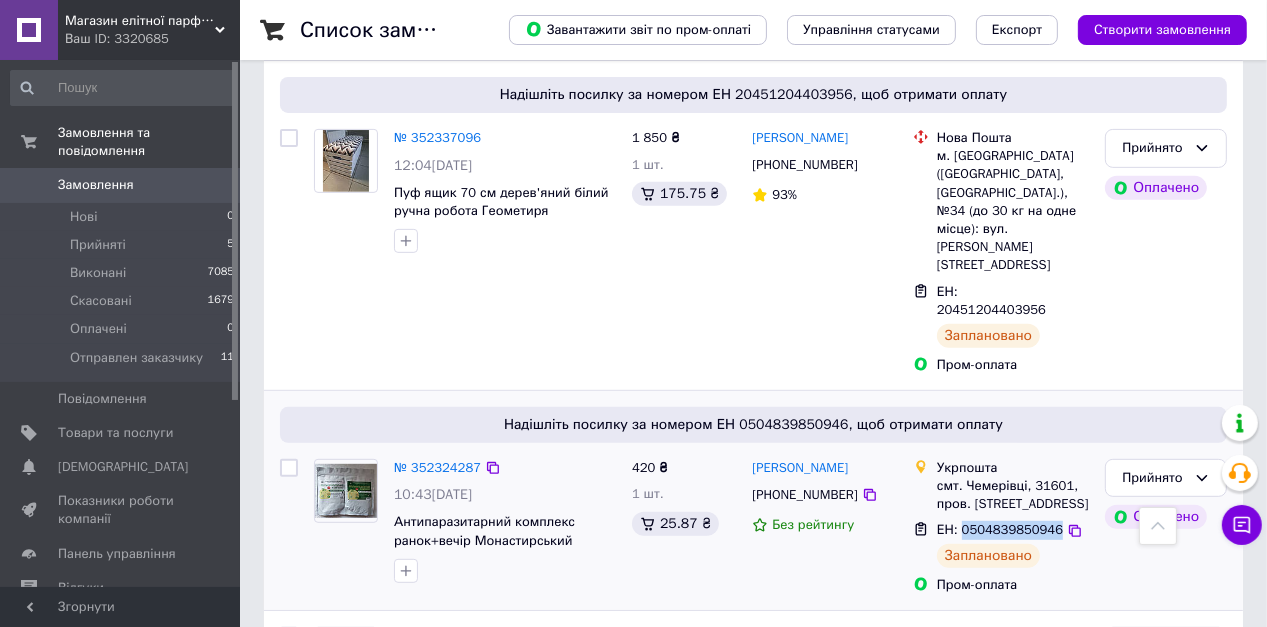 click on "ЕН: 0504839850946" at bounding box center [1000, 529] 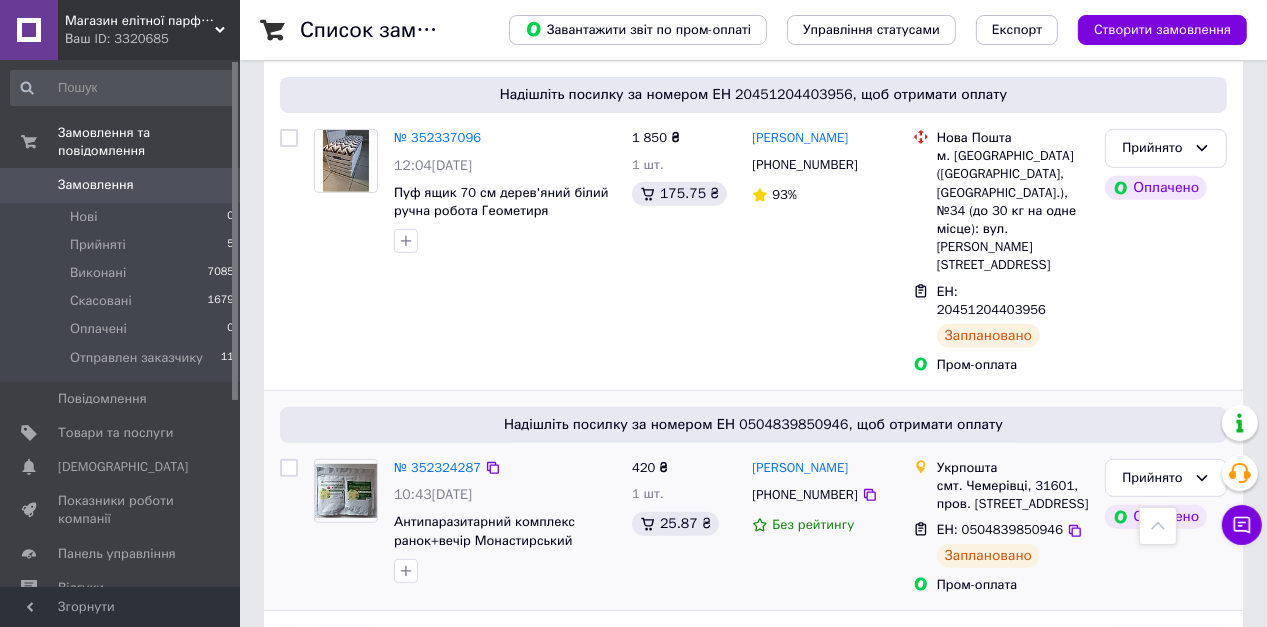 click on "10:43[DATE]" at bounding box center [505, 495] 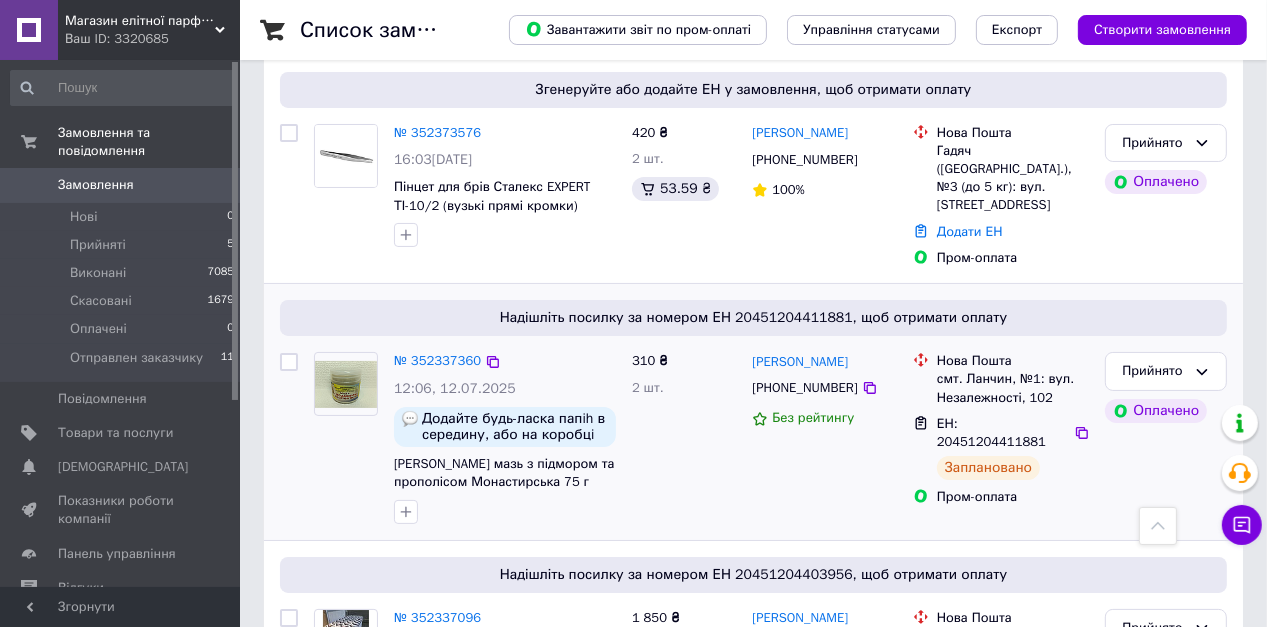scroll, scrollTop: 0, scrollLeft: 0, axis: both 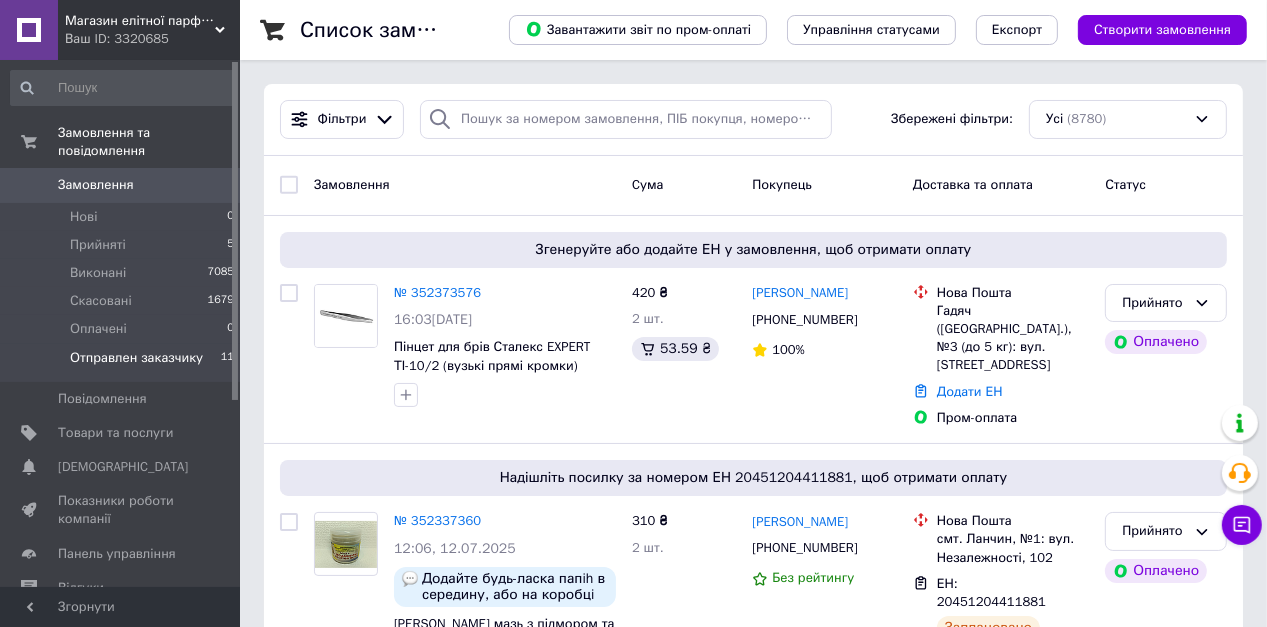 click on "Отправлен заказчику" at bounding box center [136, 358] 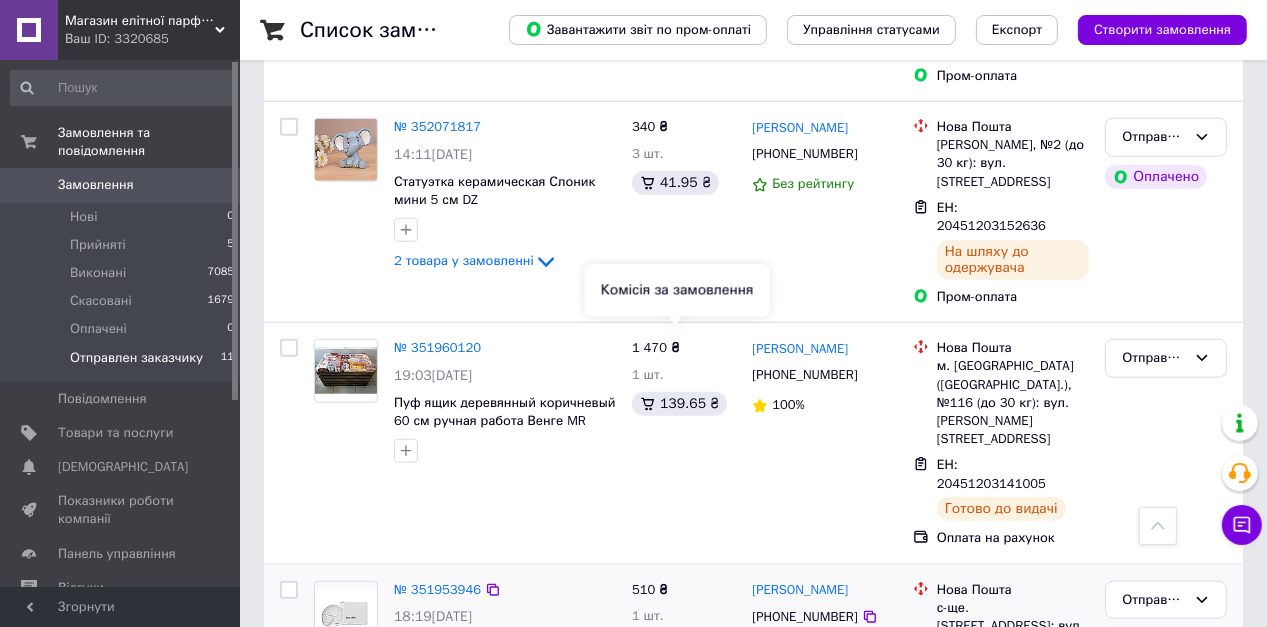 scroll, scrollTop: 1520, scrollLeft: 0, axis: vertical 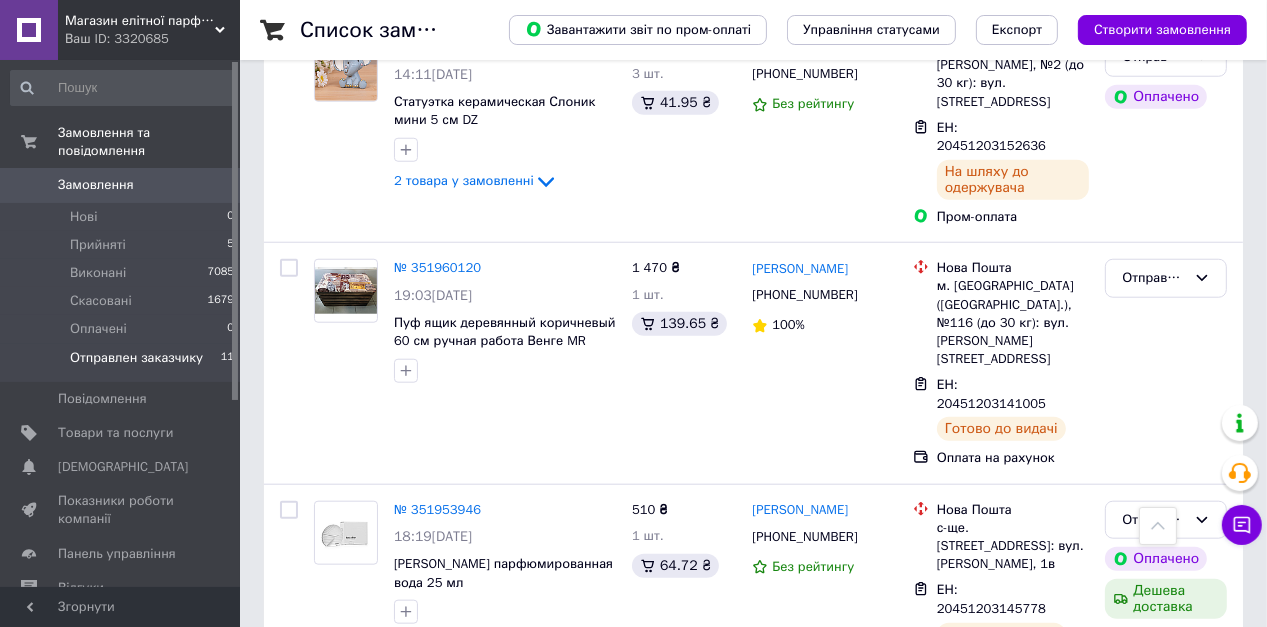 click on "№ 351909579 14:09[DATE] BB крем увлажняющий Holika Holika Moisturizing BB, SPF30 PA++ 30 мл 3 товара у замовленні" at bounding box center [505, 784] 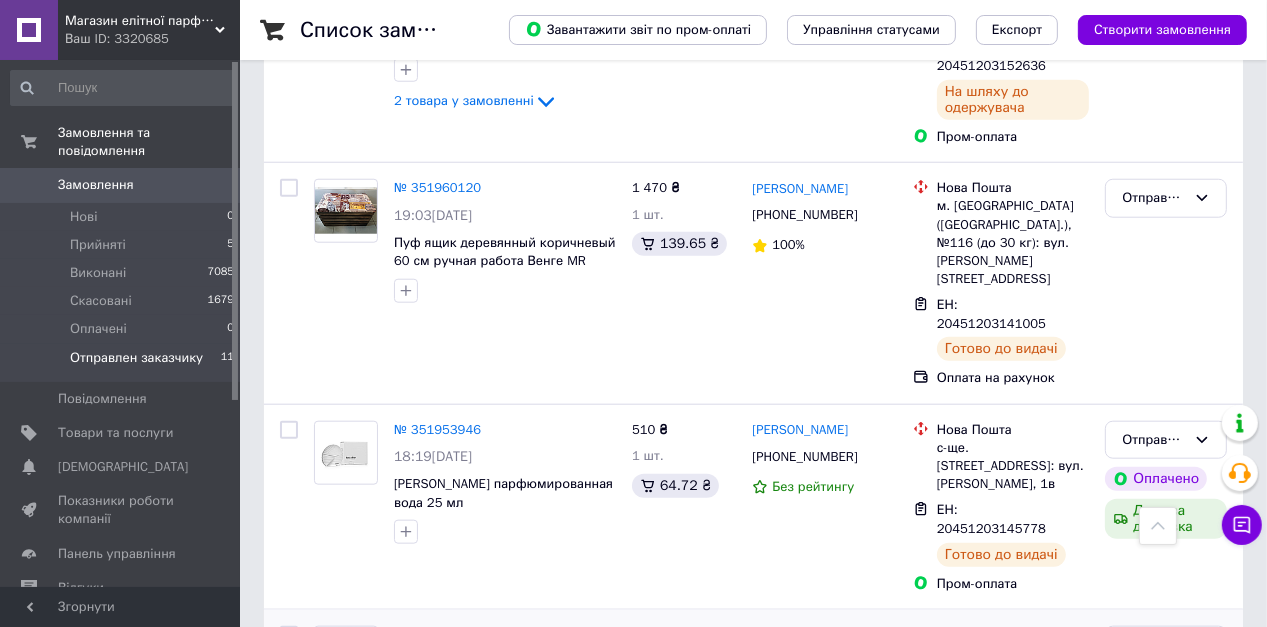 scroll, scrollTop: 1760, scrollLeft: 0, axis: vertical 